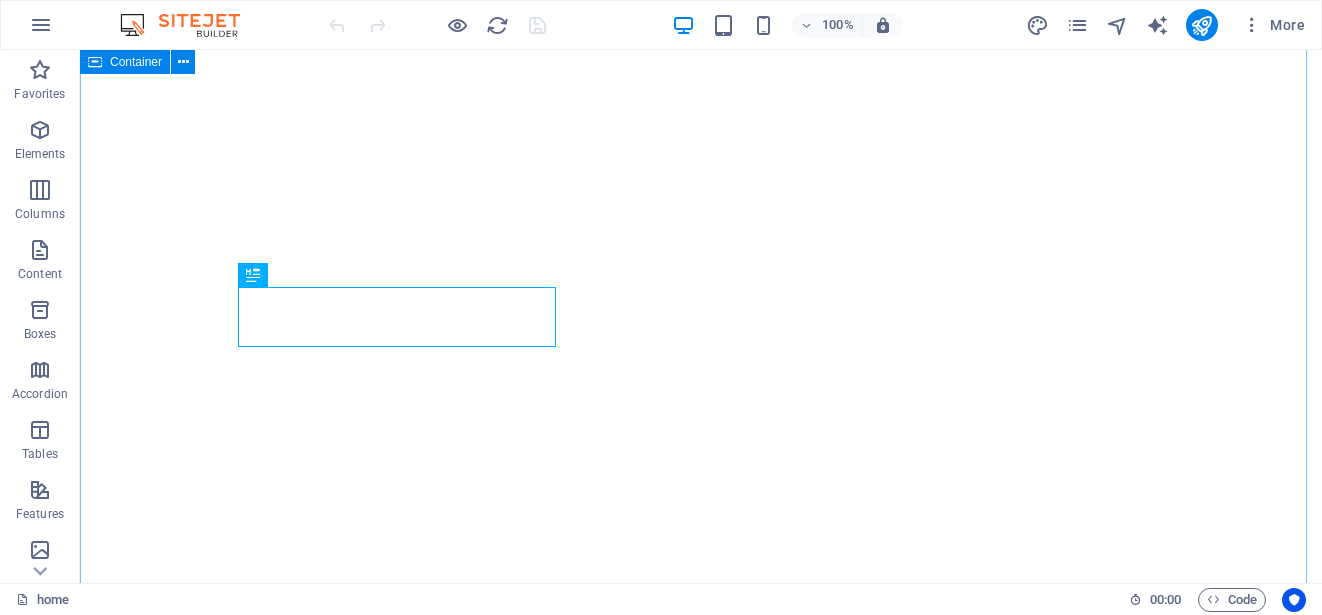 scroll, scrollTop: 0, scrollLeft: 0, axis: both 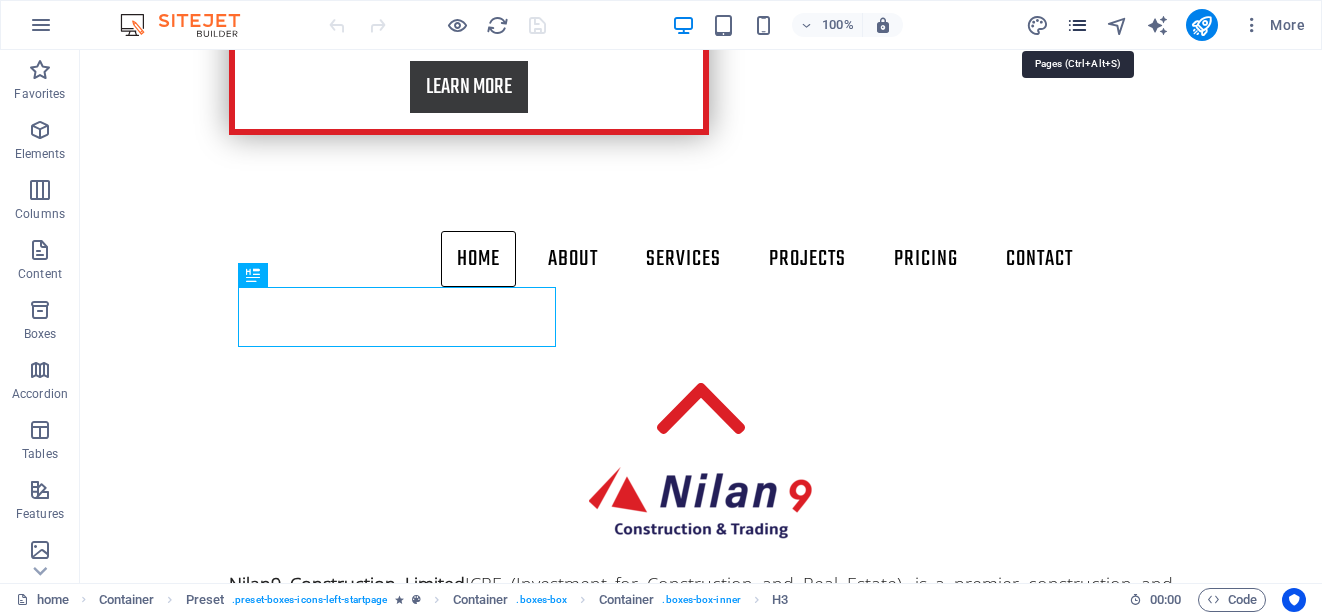 click at bounding box center [1077, 25] 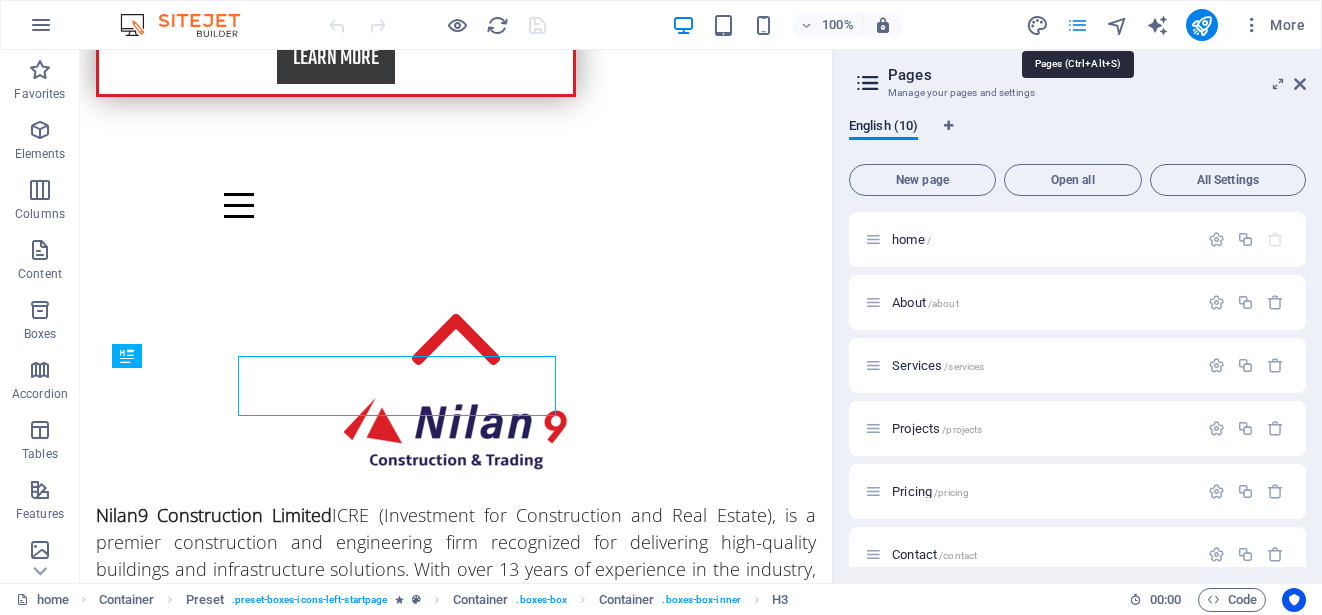 scroll, scrollTop: 855, scrollLeft: 0, axis: vertical 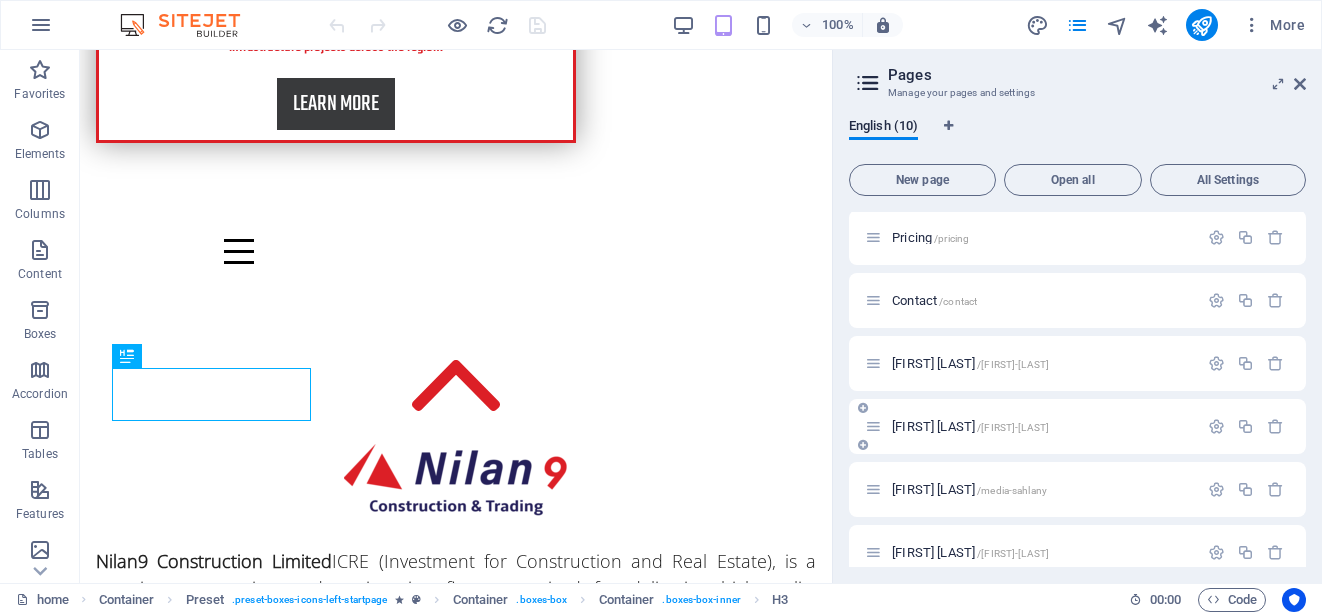 click on "[FIRST] [LAST] /[FIRST]-[LAST]" at bounding box center (970, 426) 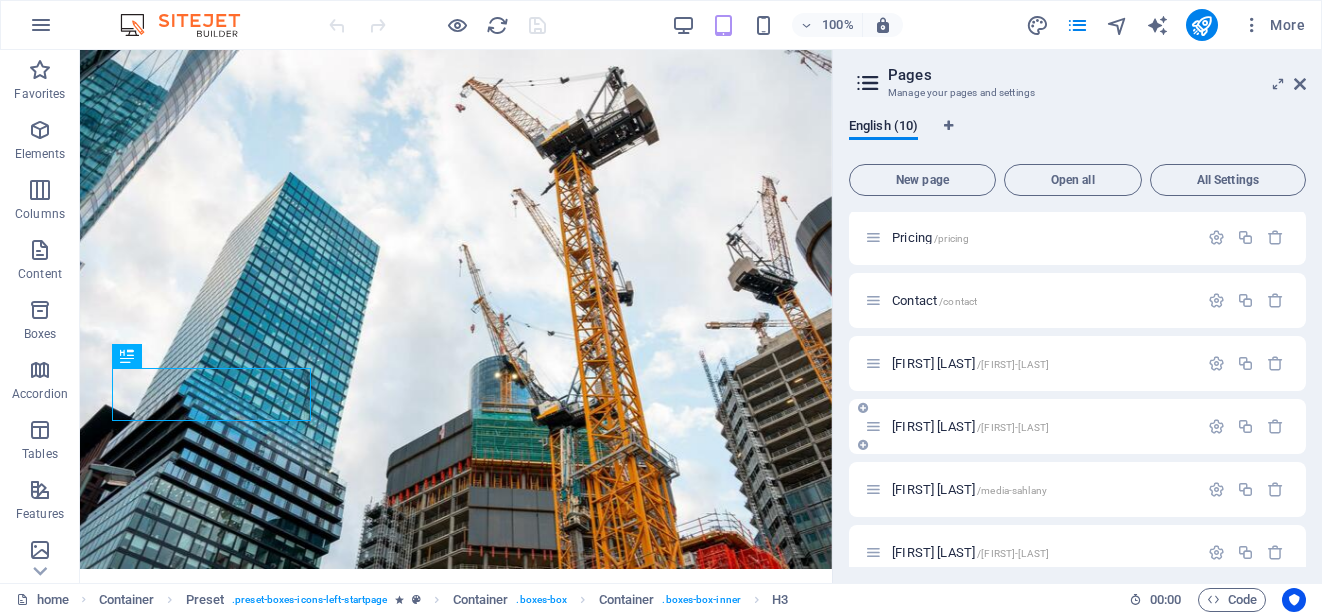scroll, scrollTop: 224, scrollLeft: 0, axis: vertical 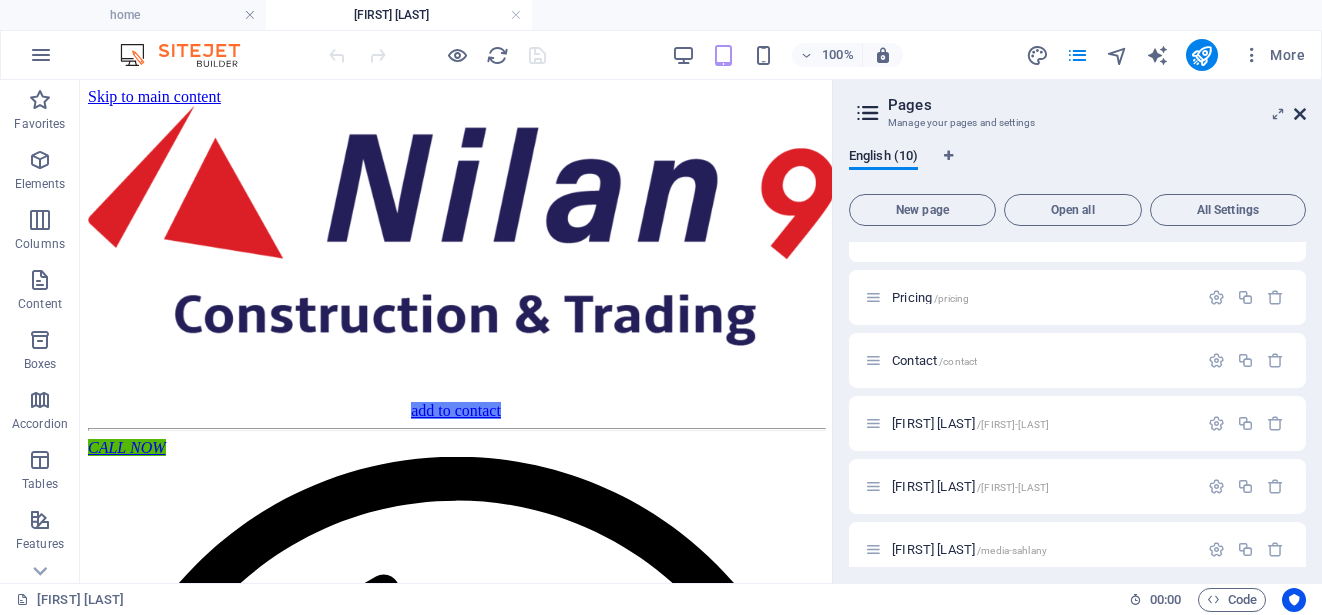 click at bounding box center [1300, 114] 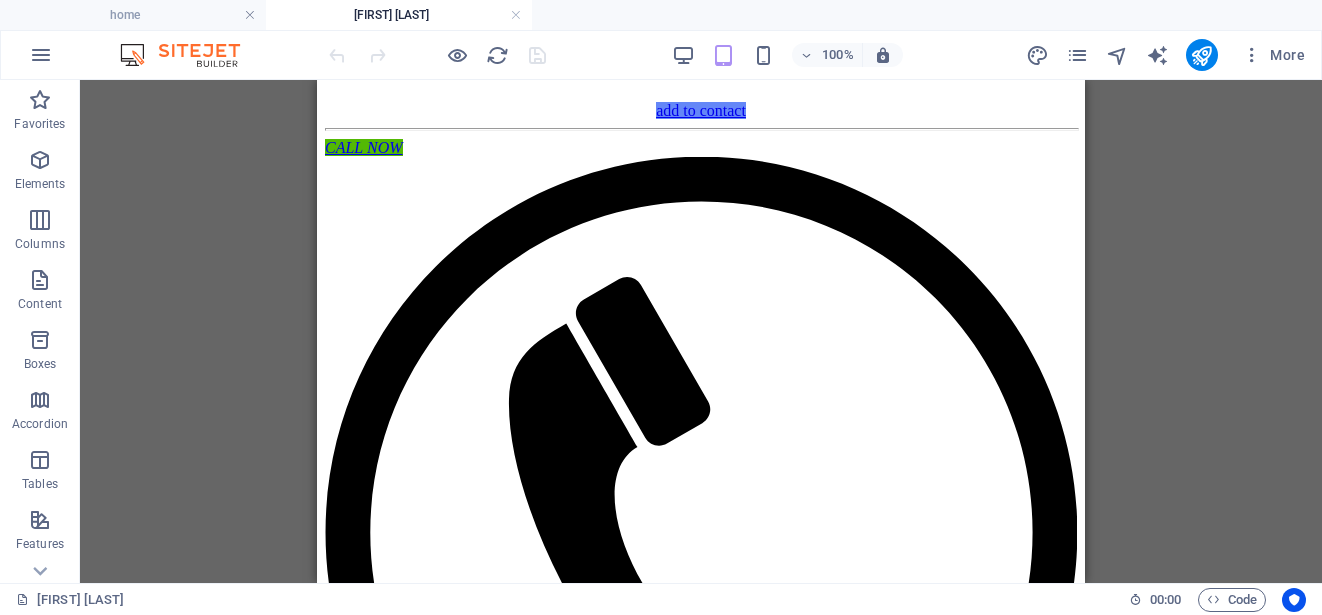 scroll, scrollTop: 303, scrollLeft: 0, axis: vertical 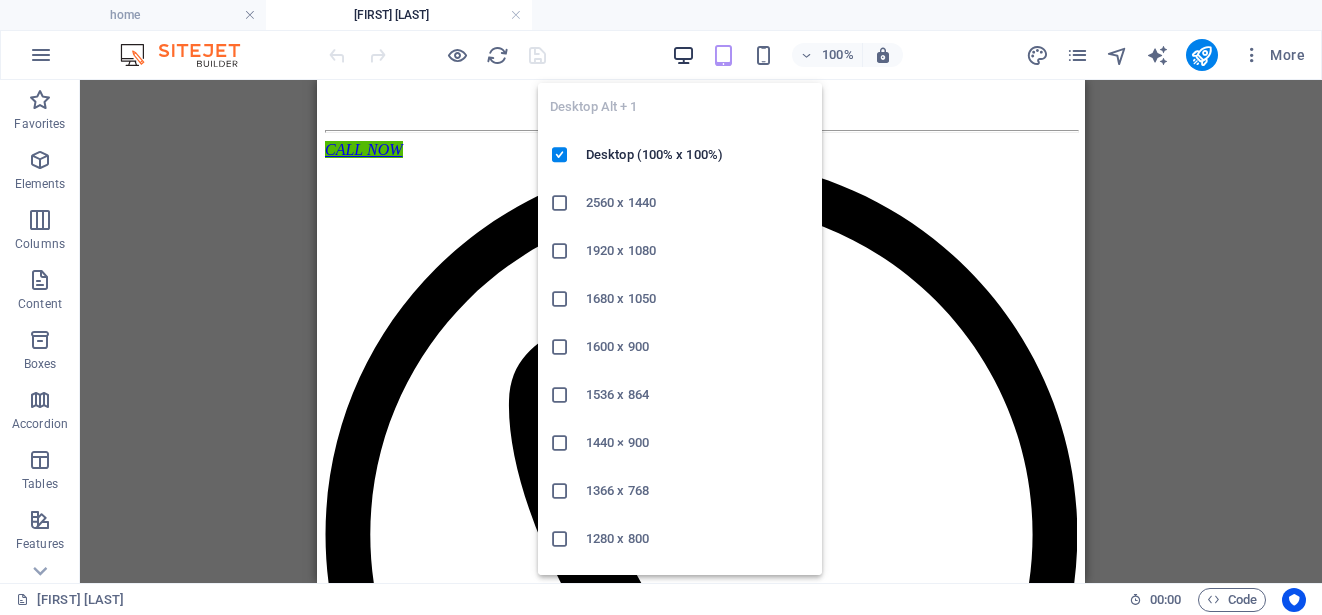 click at bounding box center [683, 55] 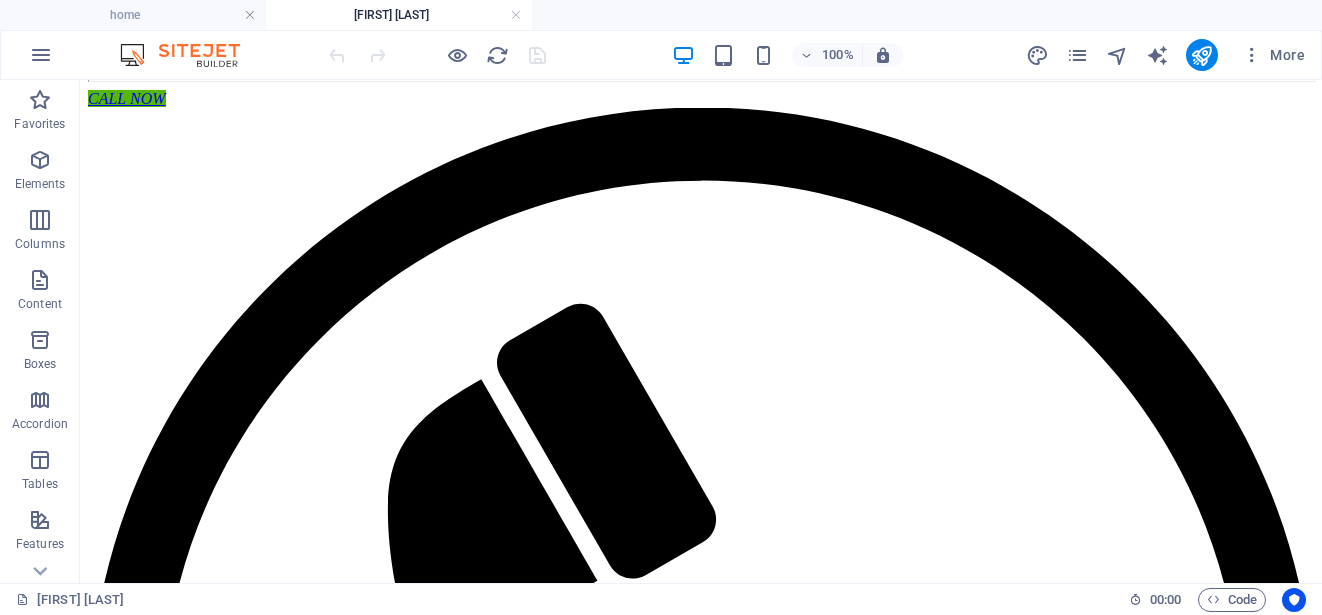scroll, scrollTop: 519, scrollLeft: 0, axis: vertical 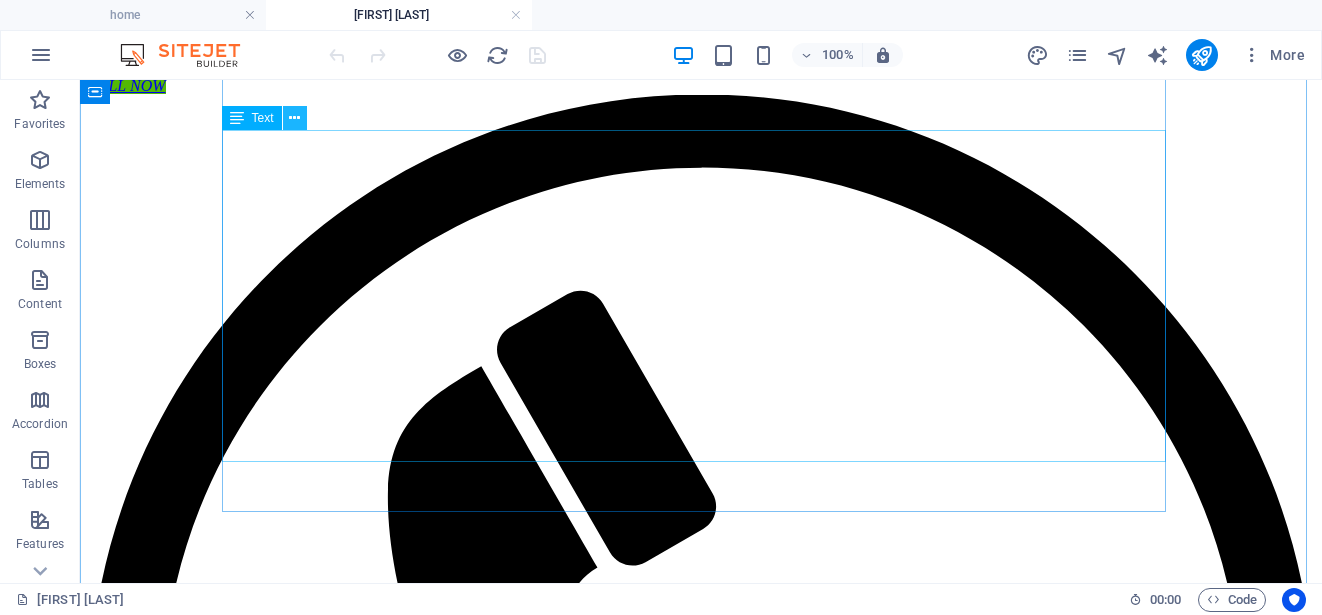 click at bounding box center [294, 118] 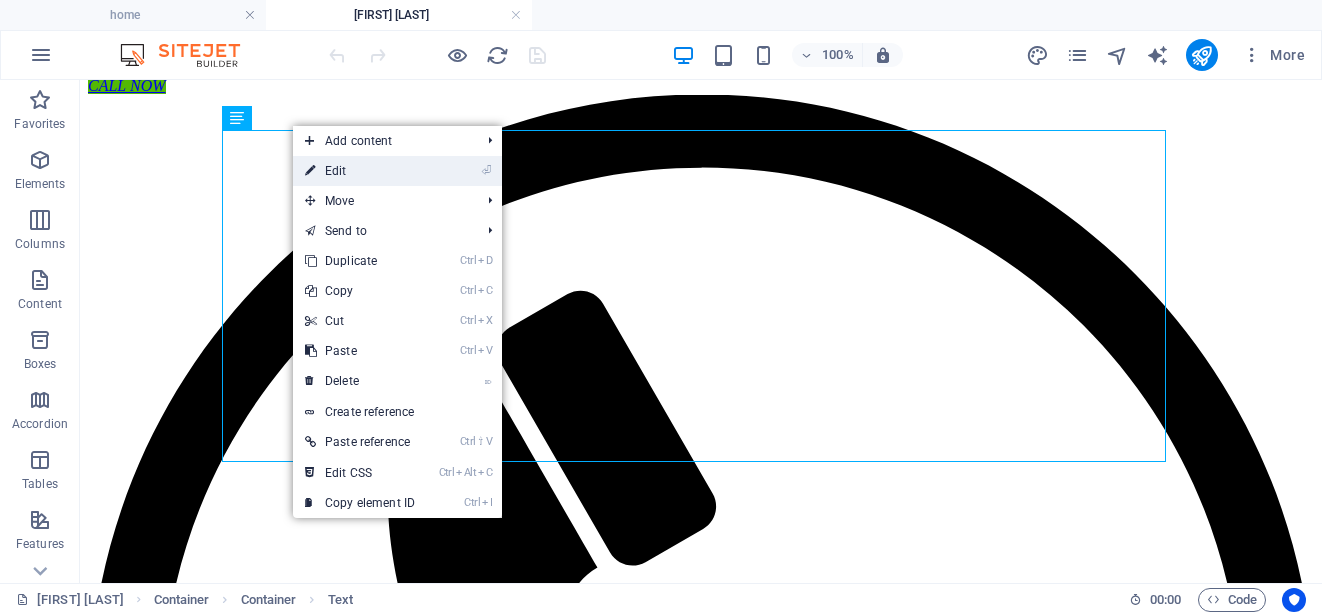 click on "⏎  Edit" at bounding box center [360, 171] 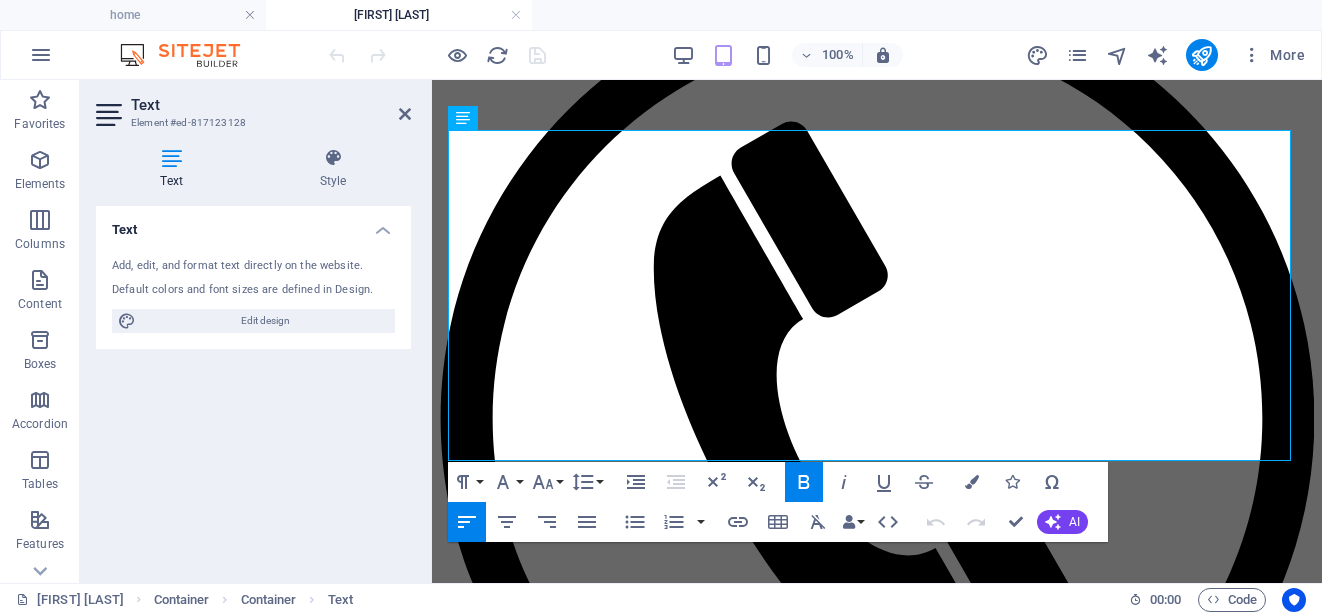 scroll, scrollTop: 487, scrollLeft: 0, axis: vertical 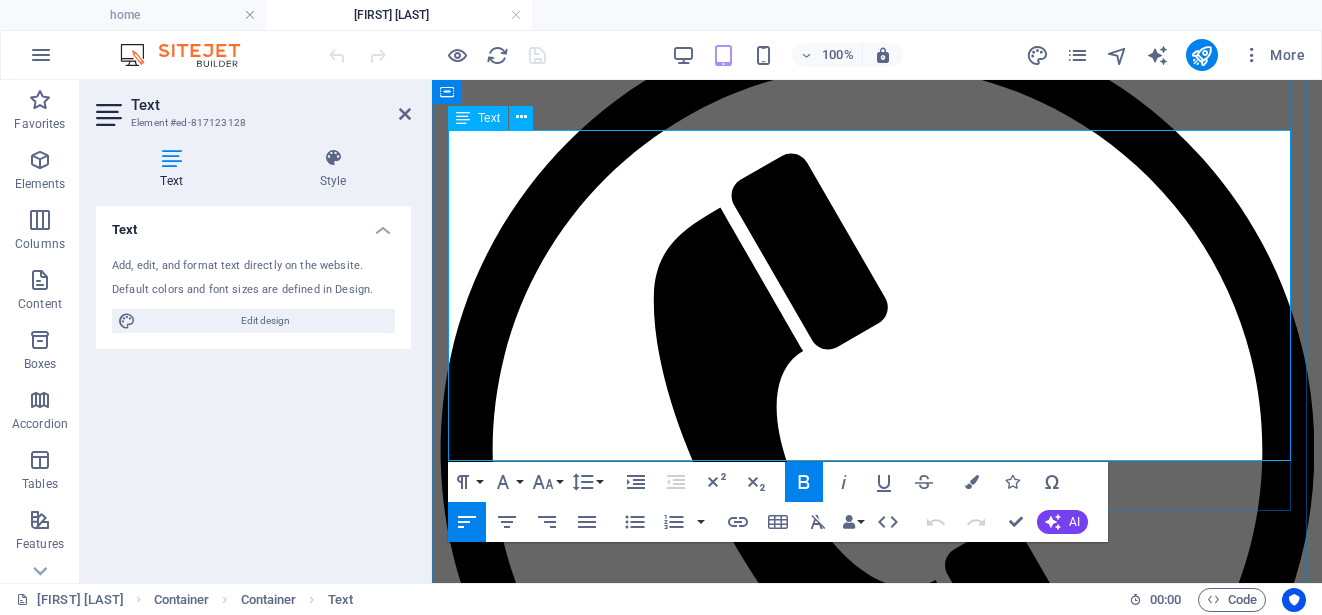 drag, startPoint x: 732, startPoint y: 323, endPoint x: 538, endPoint y: 323, distance: 194 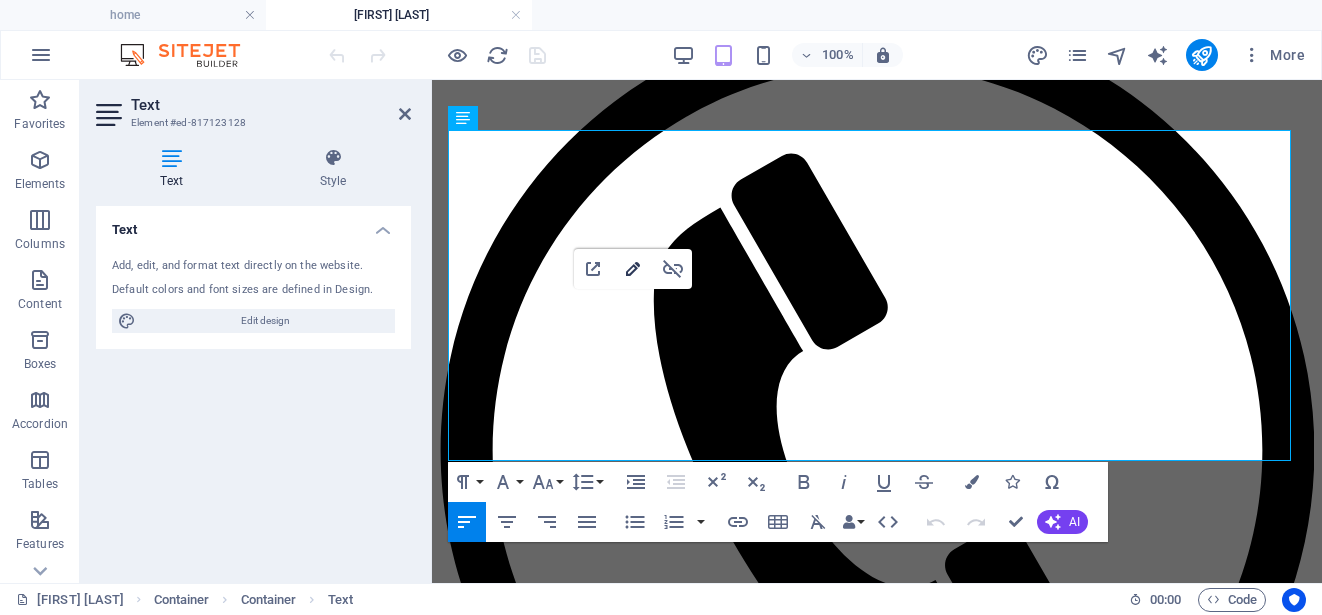 click 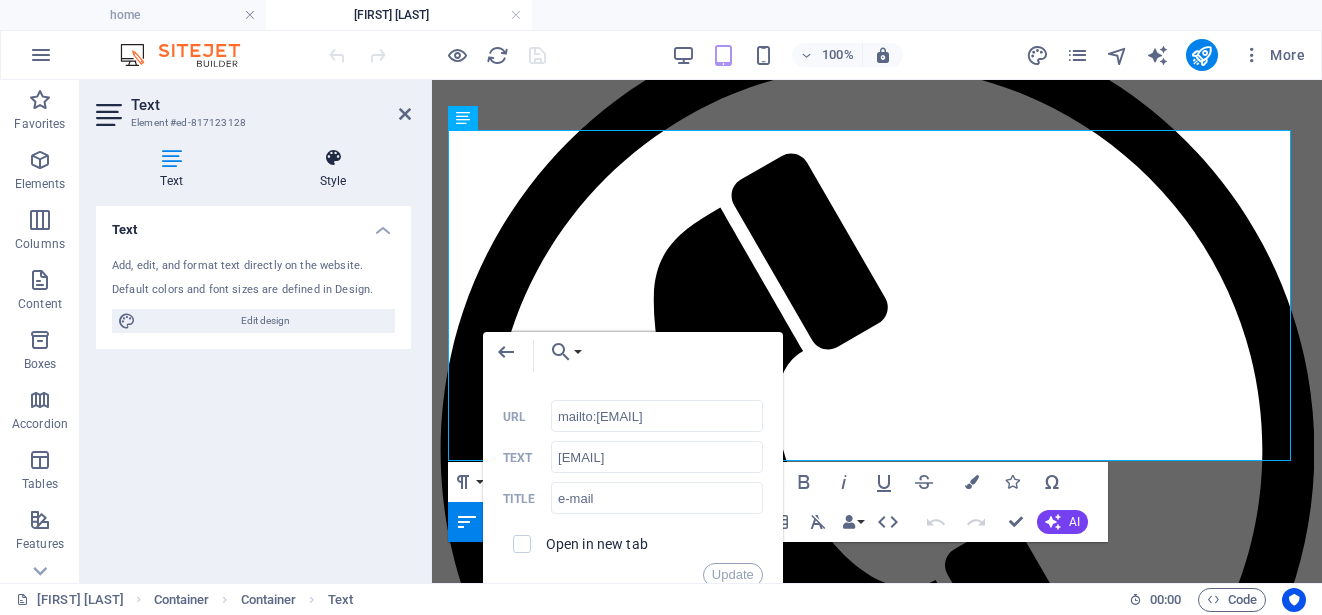 click at bounding box center [333, 158] 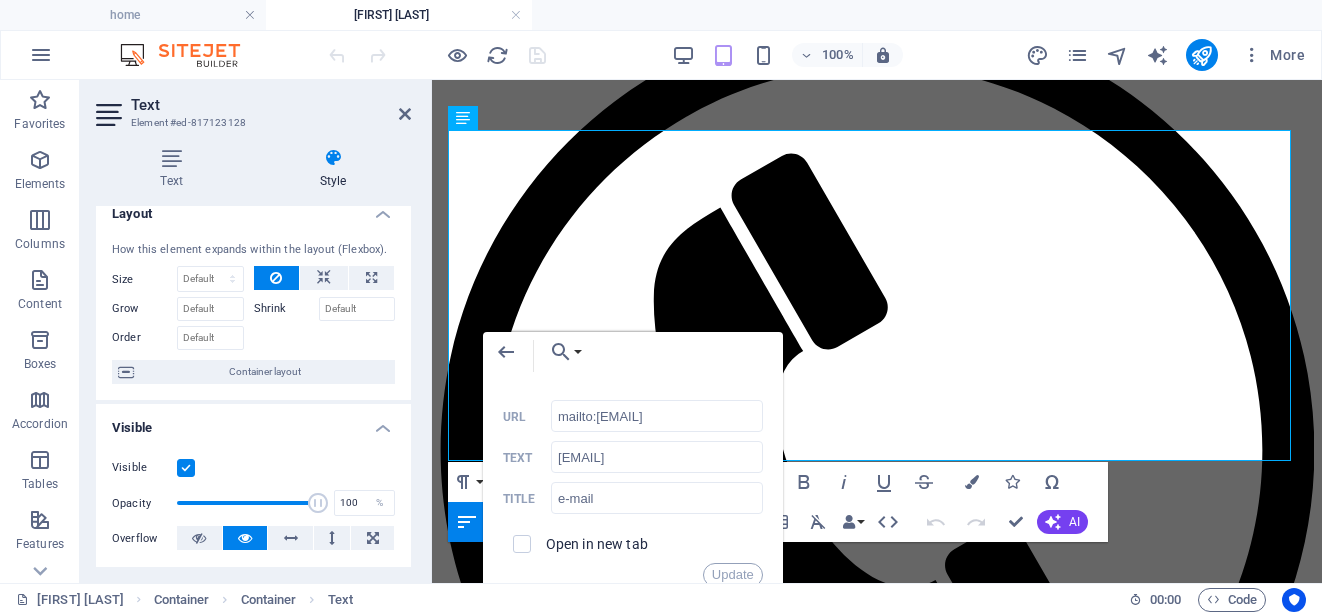 scroll, scrollTop: 0, scrollLeft: 0, axis: both 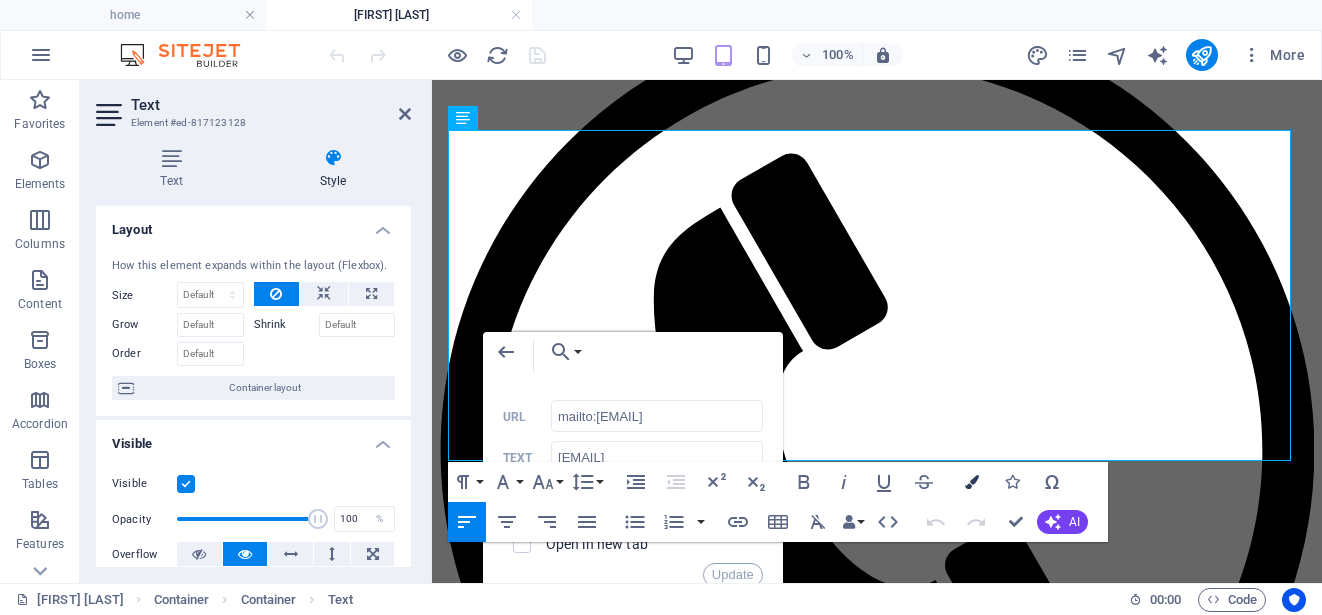 click at bounding box center [972, 482] 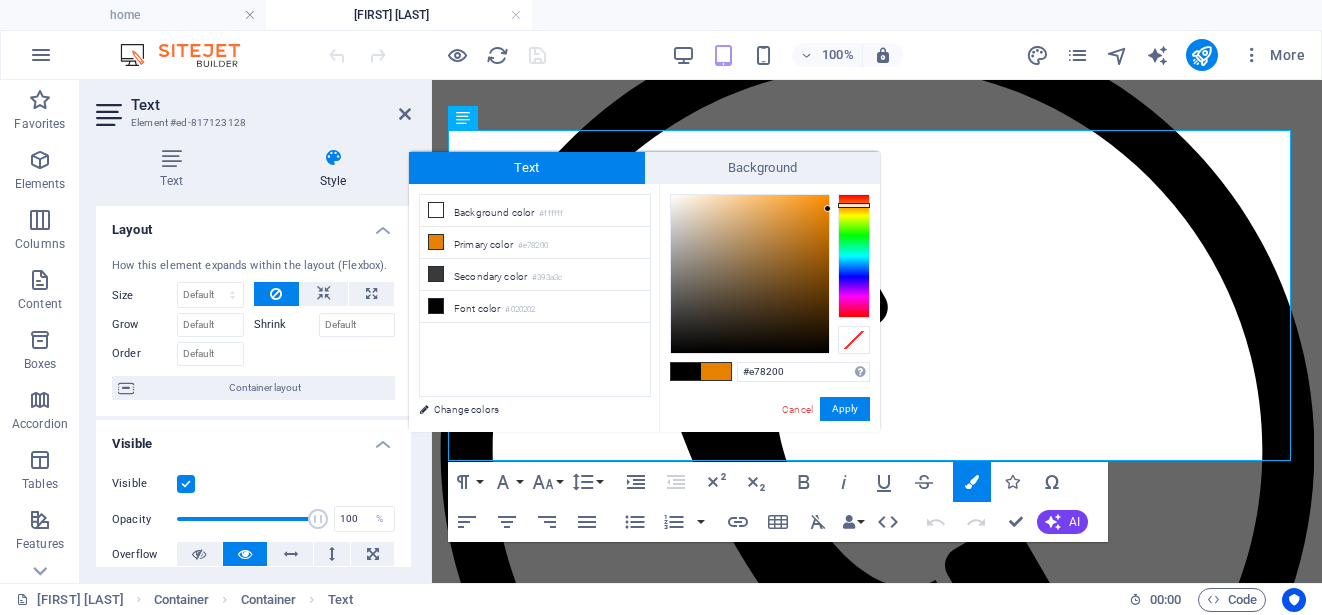 click on "Text" at bounding box center (271, 105) 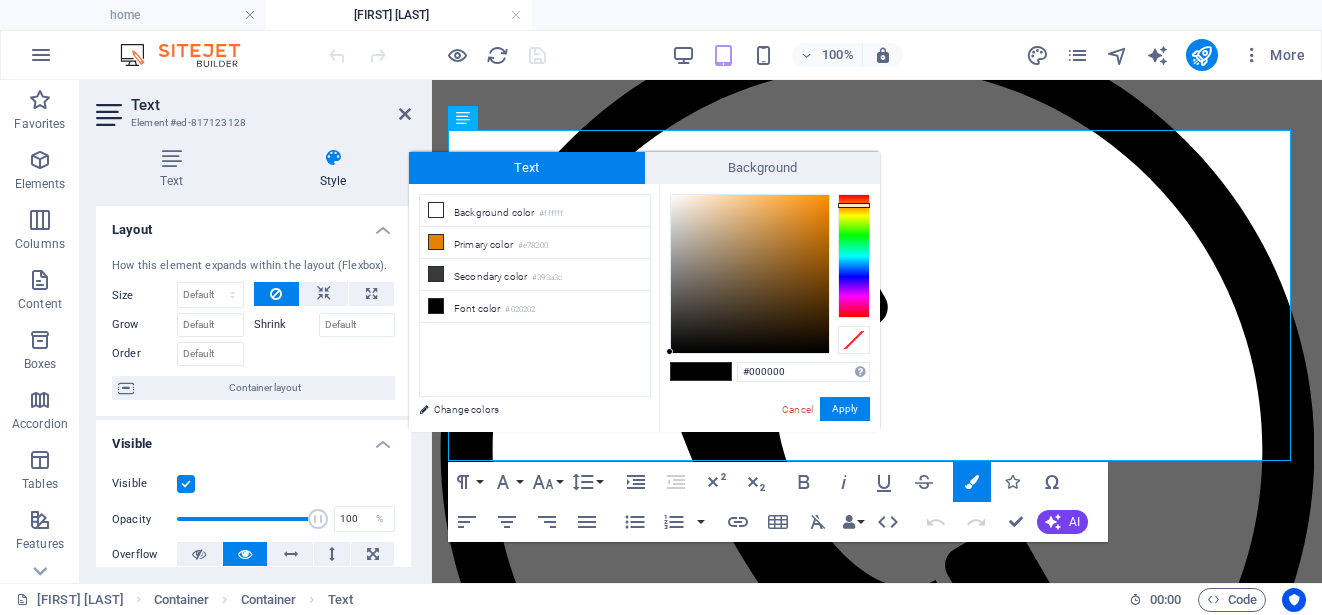 drag, startPoint x: 707, startPoint y: 333, endPoint x: 658, endPoint y: 367, distance: 59.64059 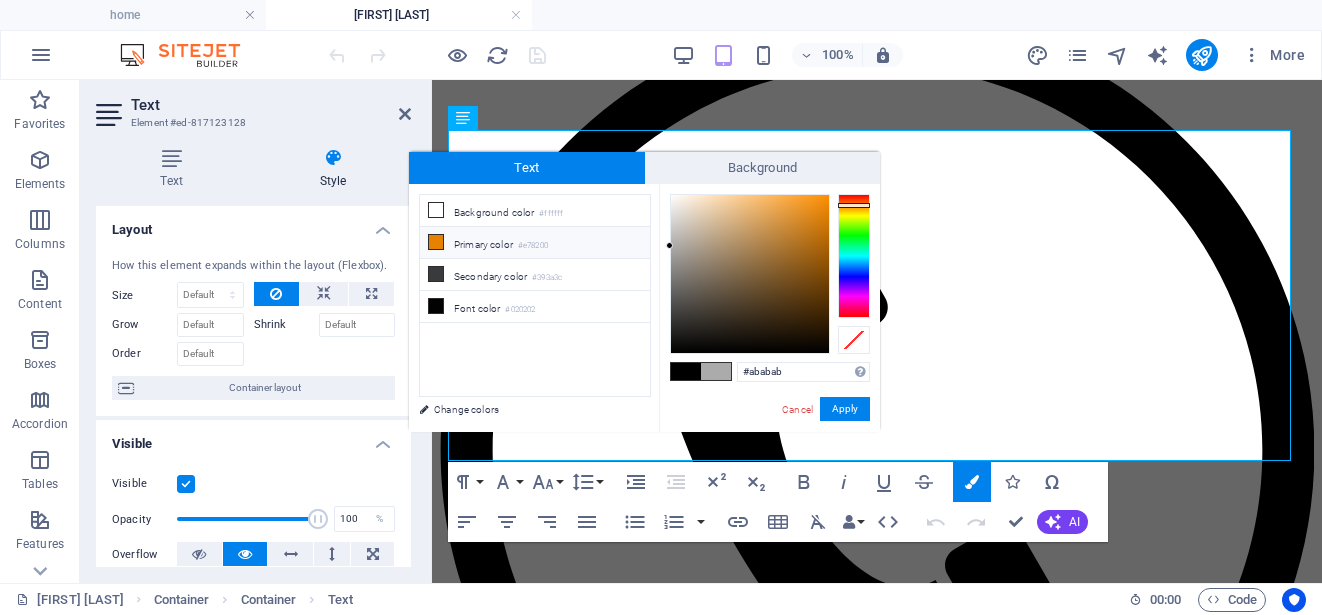 click on "Primary color
#e78200" at bounding box center [535, 243] 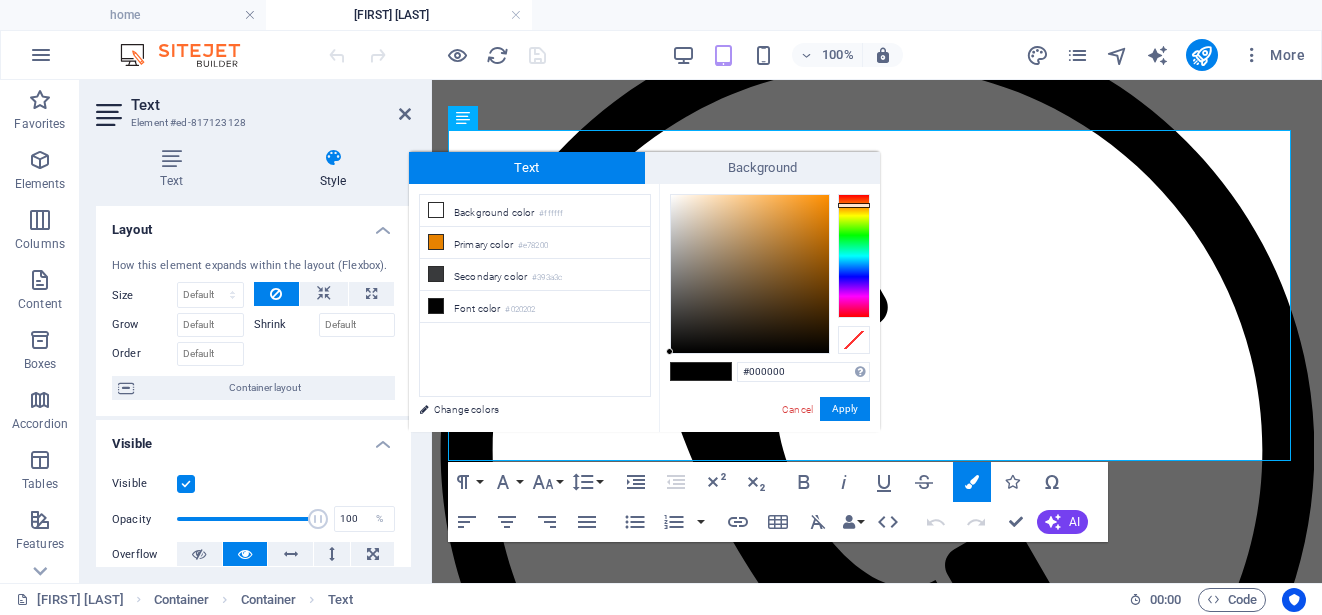 drag, startPoint x: 715, startPoint y: 312, endPoint x: 640, endPoint y: 388, distance: 106.77547 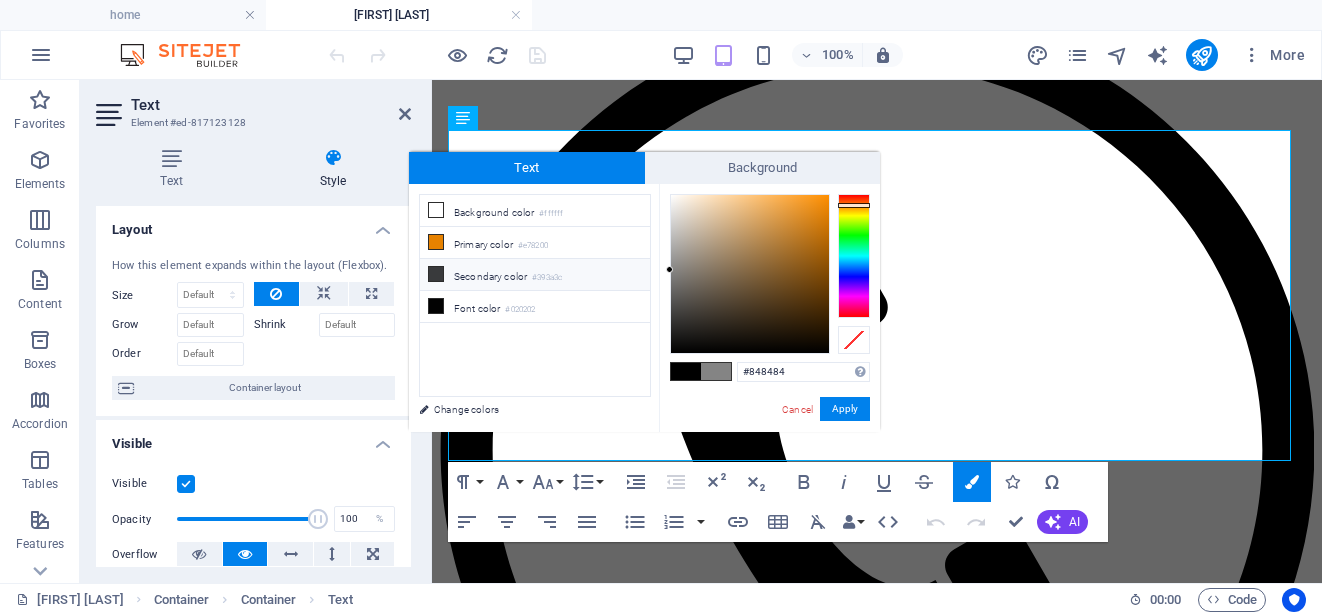 click on "Secondary color
#393a3c" at bounding box center (535, 275) 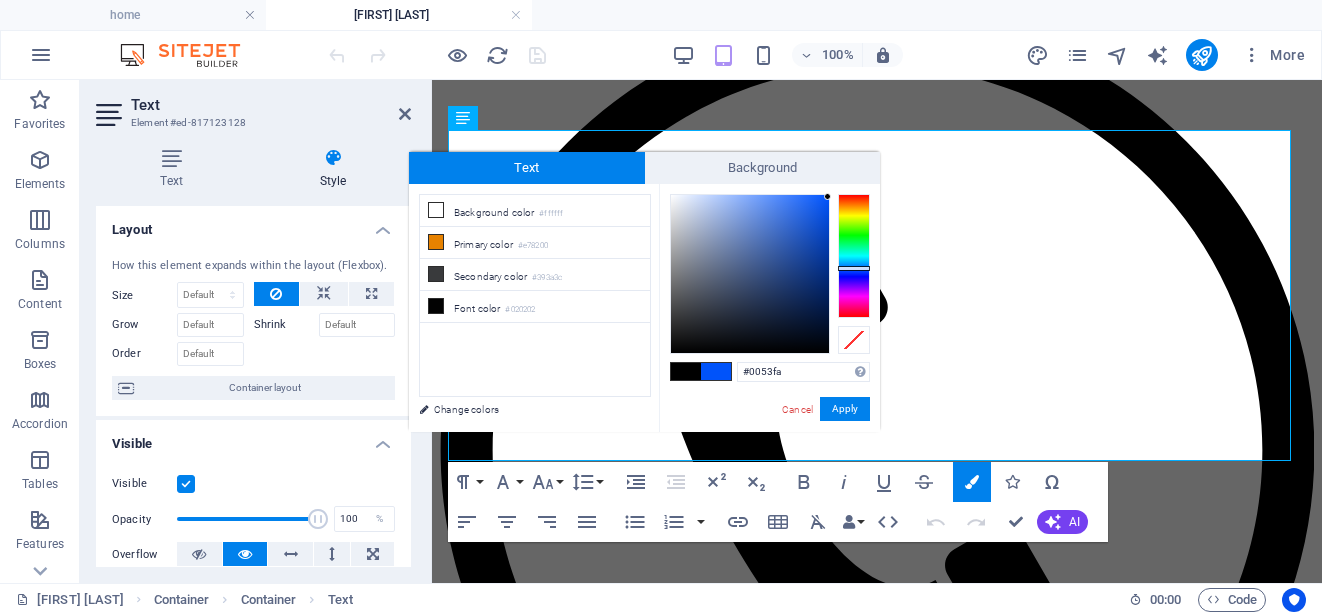 type on "#fa2700" 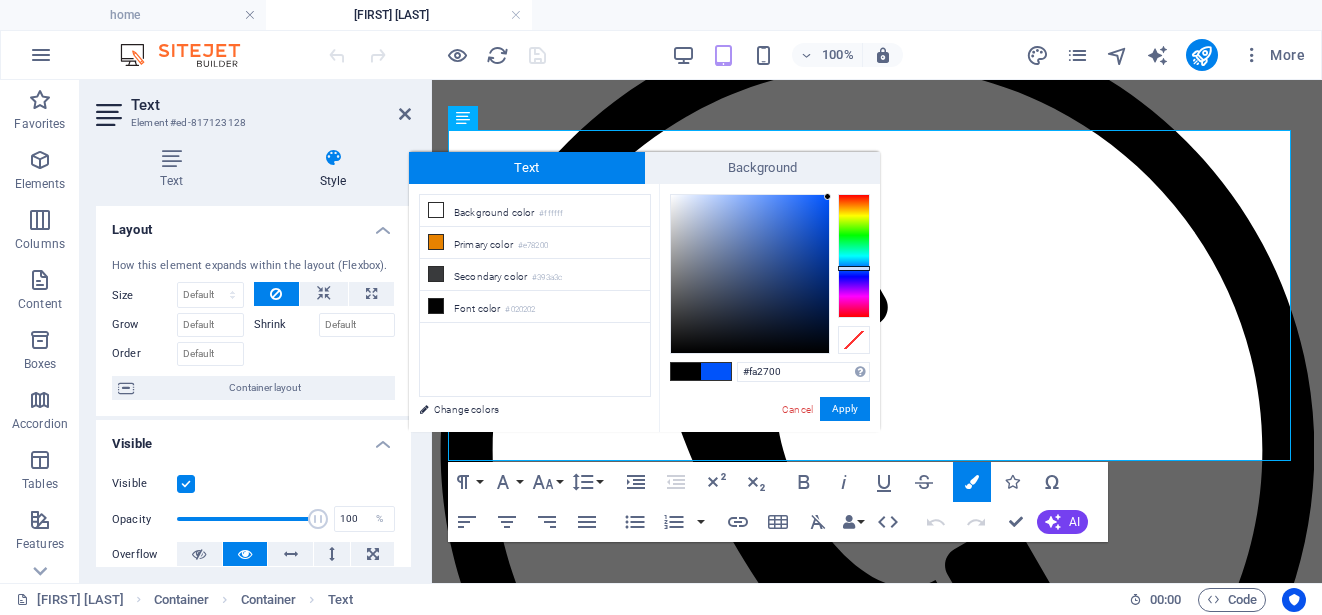click at bounding box center [854, 256] 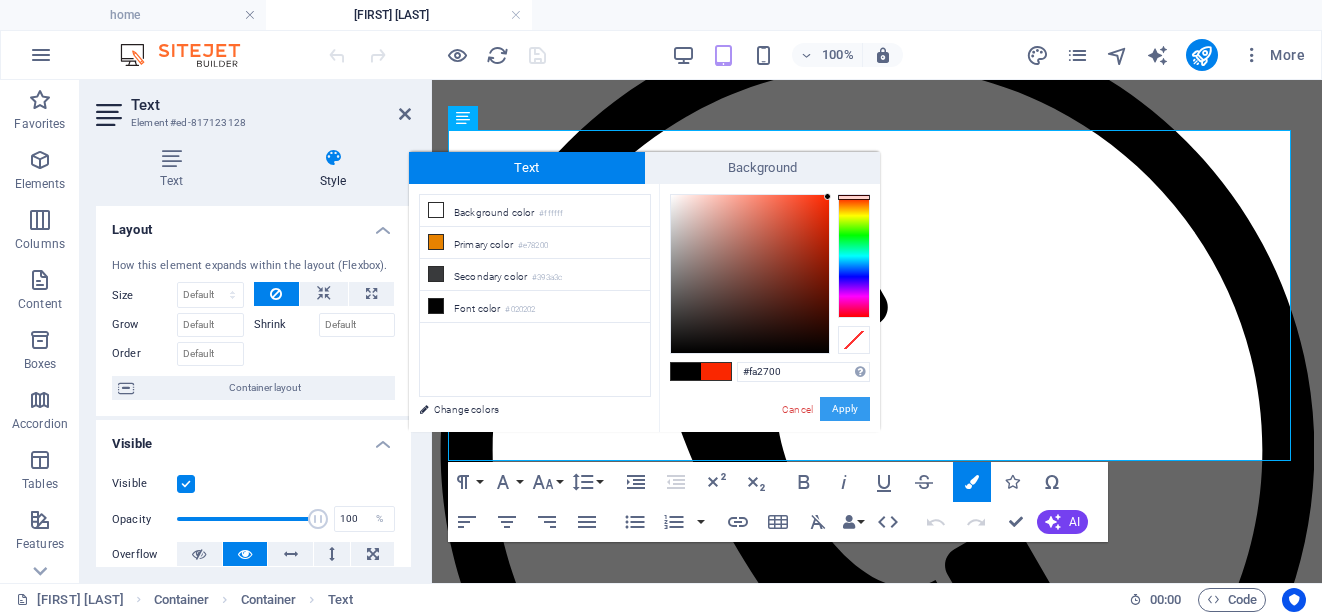 click on "Apply" at bounding box center (845, 409) 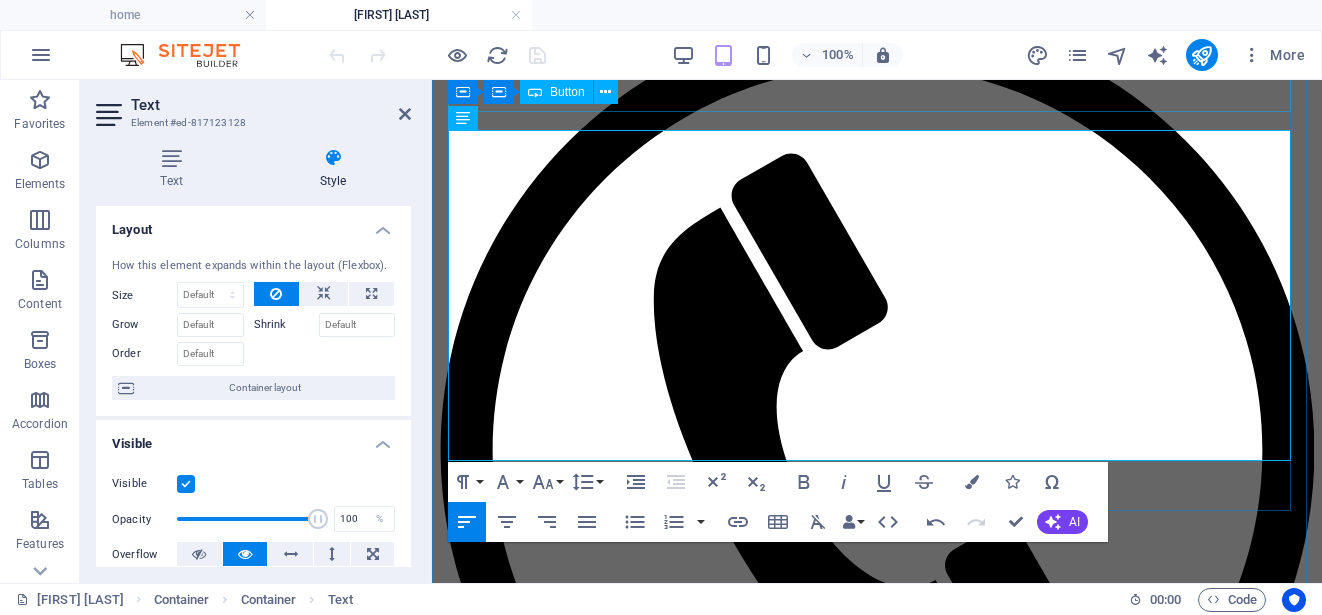 click on "CALL NOW" at bounding box center [877, 453] 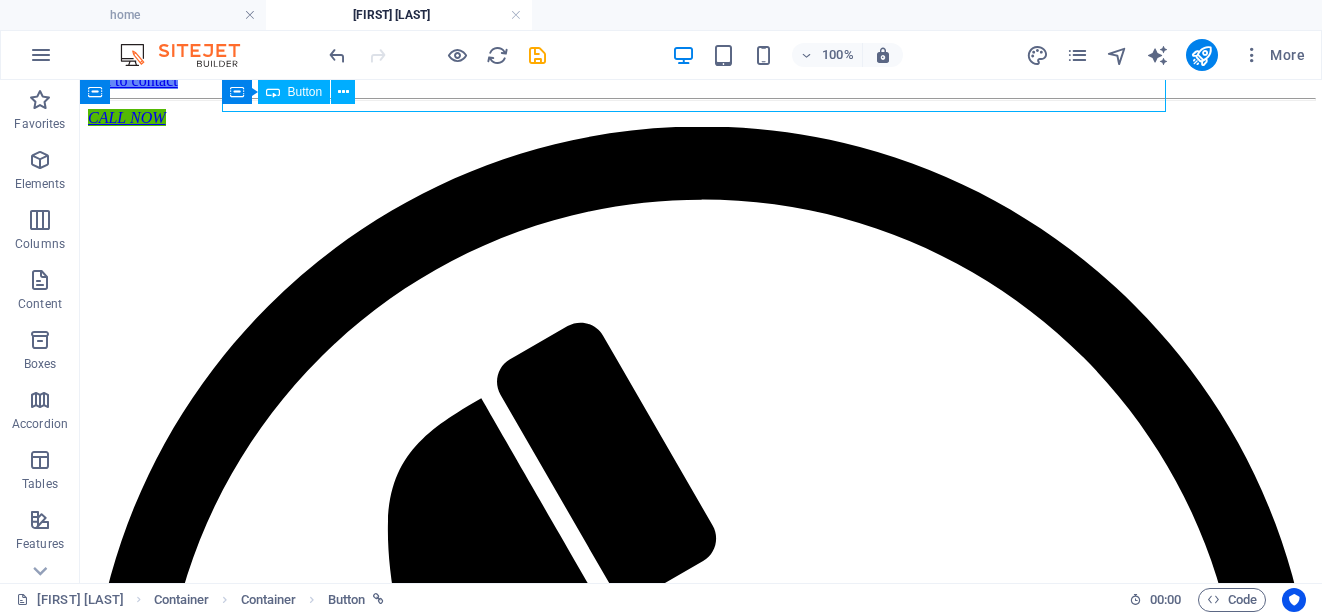 scroll, scrollTop: 519, scrollLeft: 0, axis: vertical 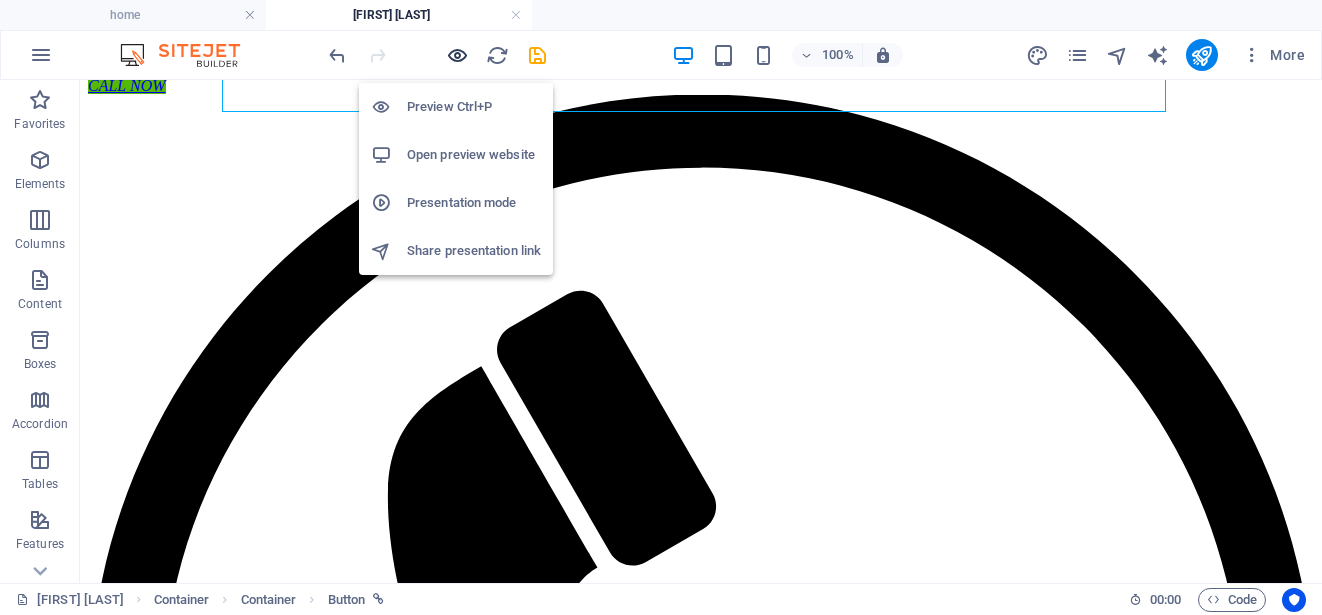 click at bounding box center [457, 55] 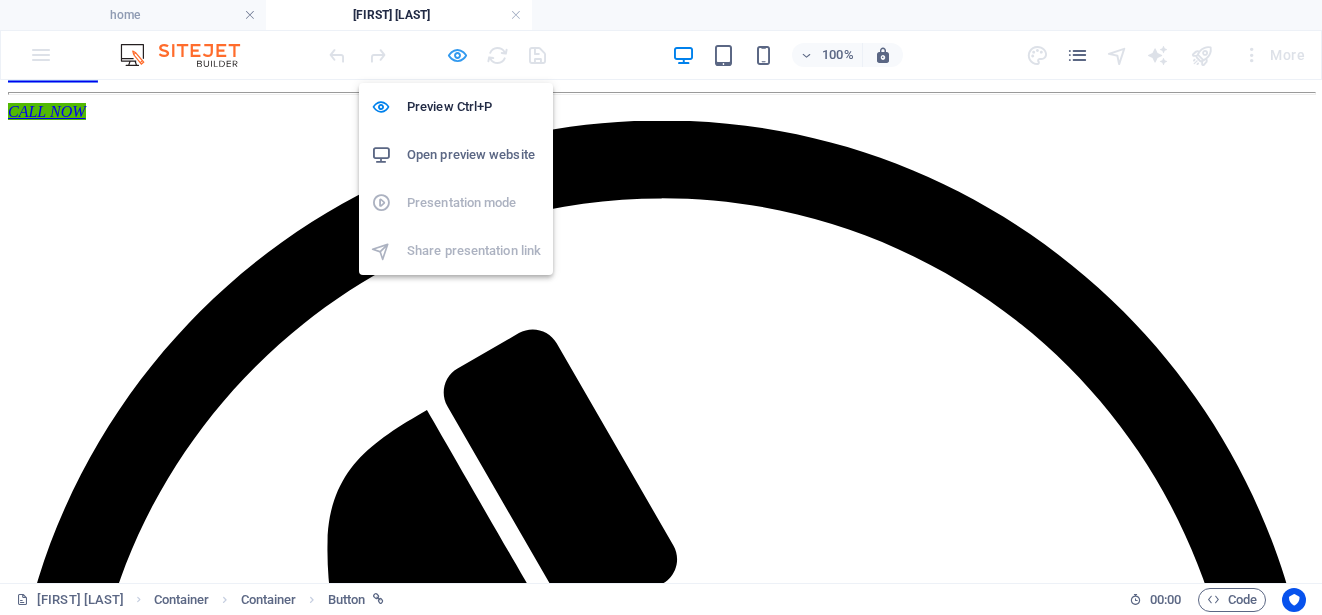click at bounding box center [457, 55] 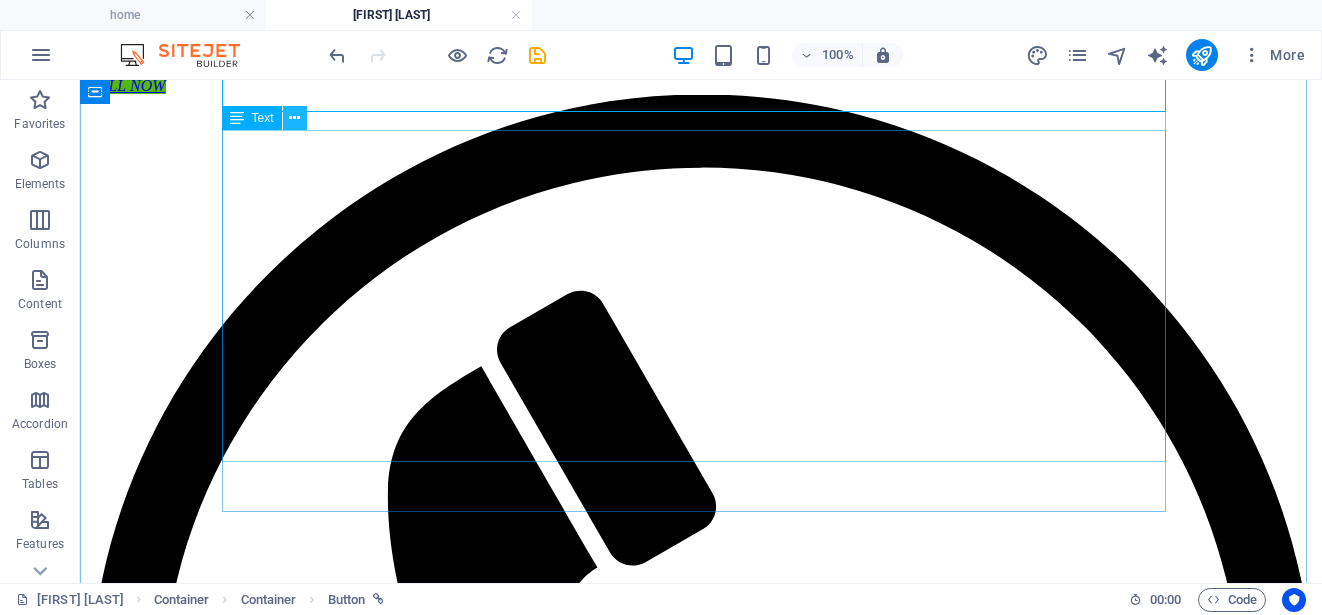 click at bounding box center [294, 118] 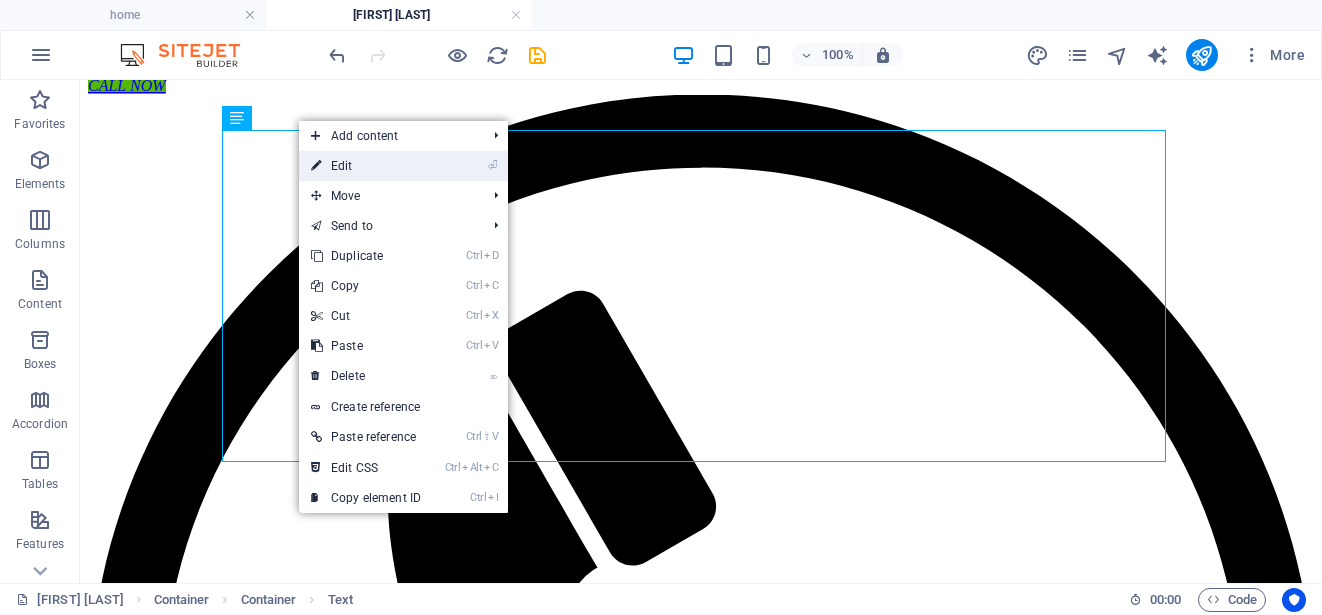 click on "⏎  Edit" at bounding box center [366, 166] 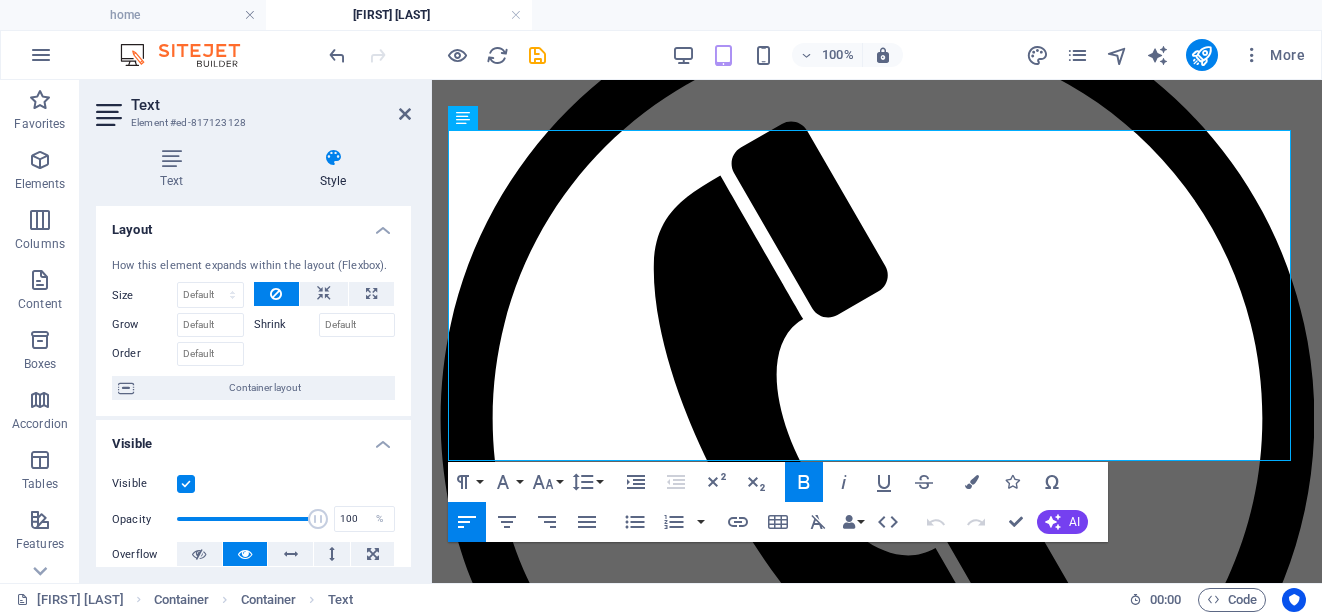 scroll, scrollTop: 487, scrollLeft: 0, axis: vertical 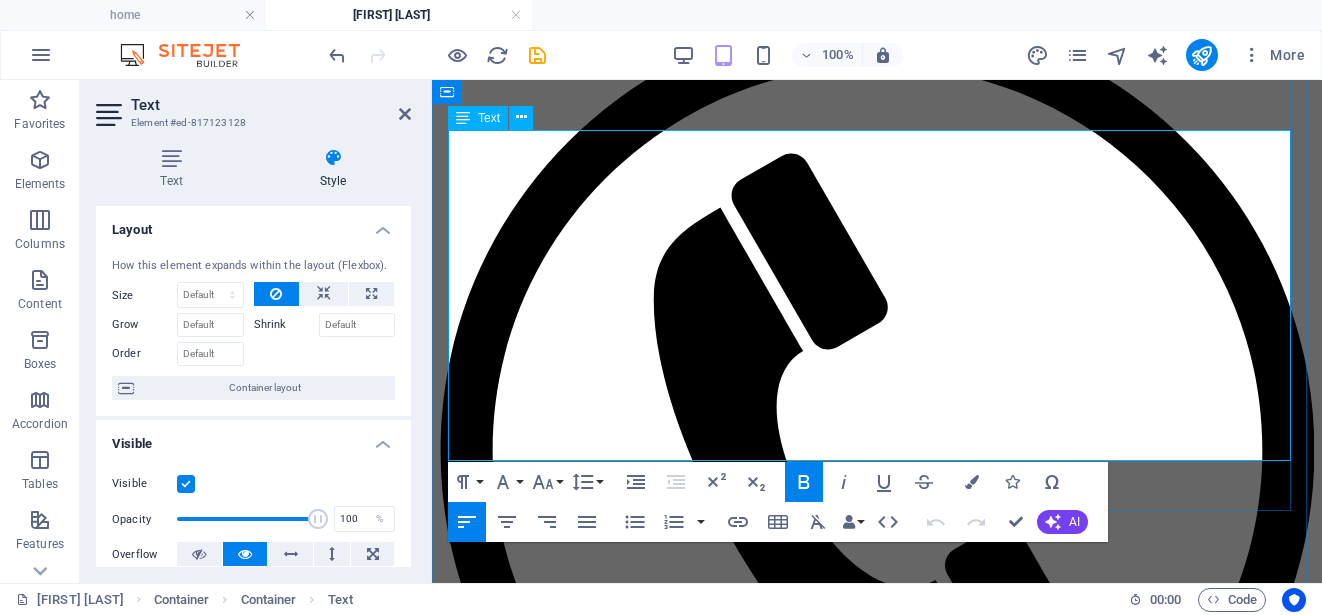 drag, startPoint x: 775, startPoint y: 426, endPoint x: 475, endPoint y: 424, distance: 300.00665 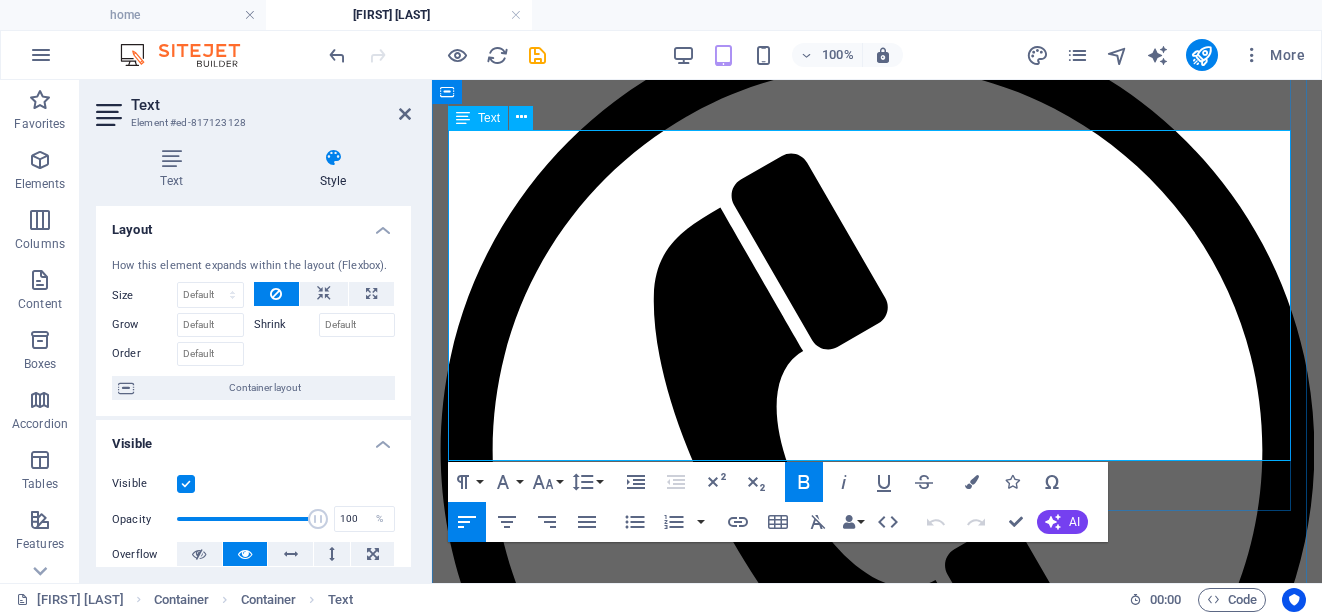 click on "[LOCATION] [PLACE], [CITY]" at bounding box center (877, 4730) 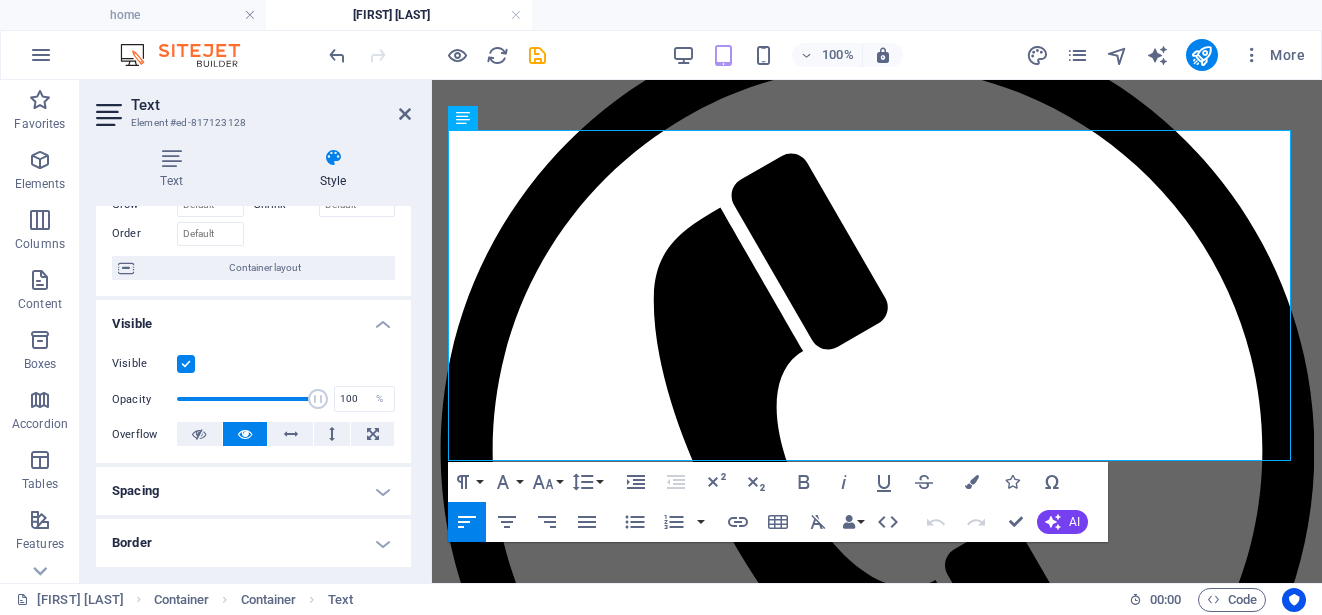 scroll, scrollTop: 70, scrollLeft: 0, axis: vertical 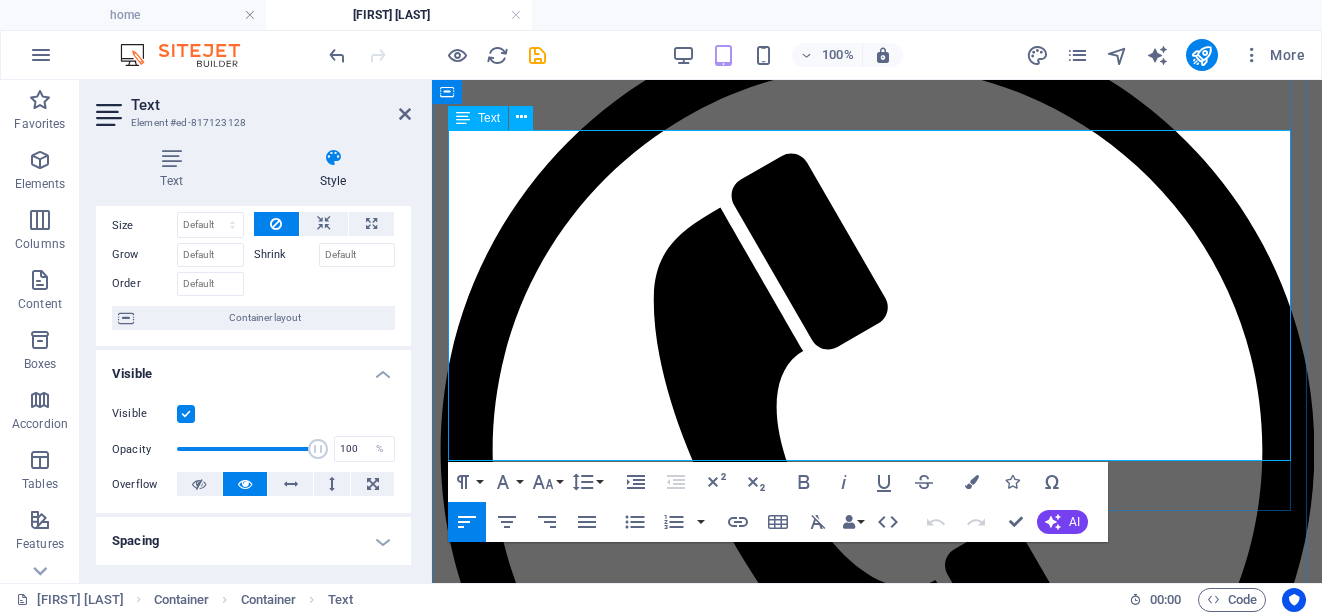 drag, startPoint x: 736, startPoint y: 326, endPoint x: 535, endPoint y: 317, distance: 201.20139 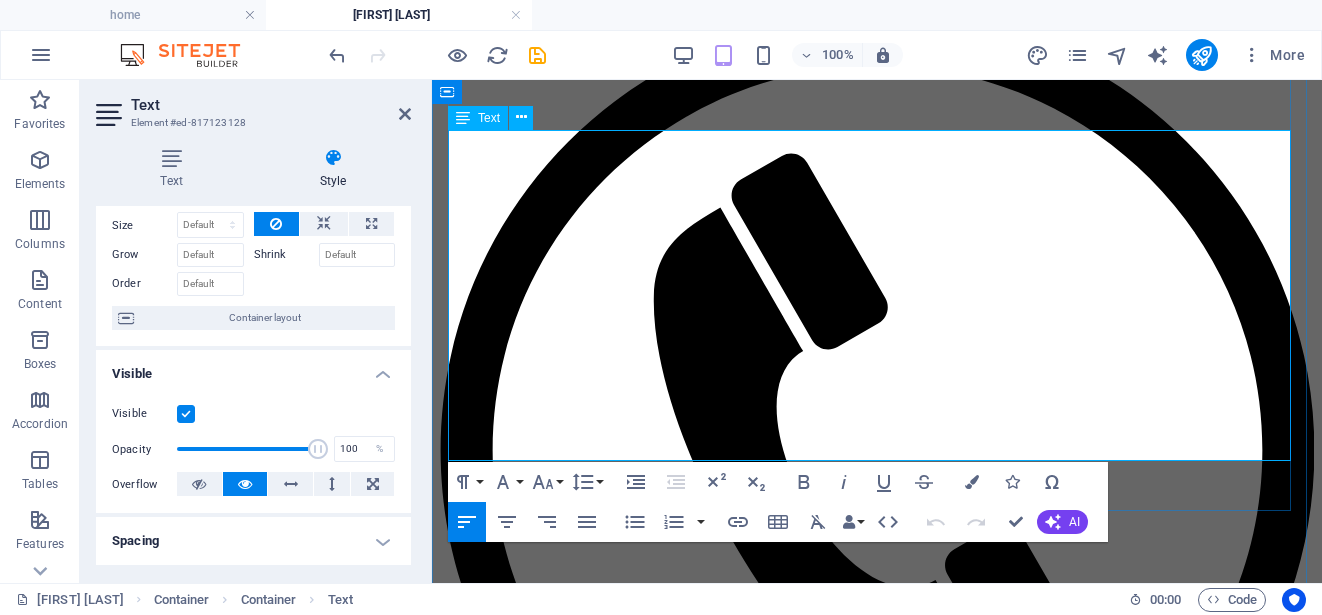 click on "E-mail: [EMAIL]" at bounding box center [877, 2795] 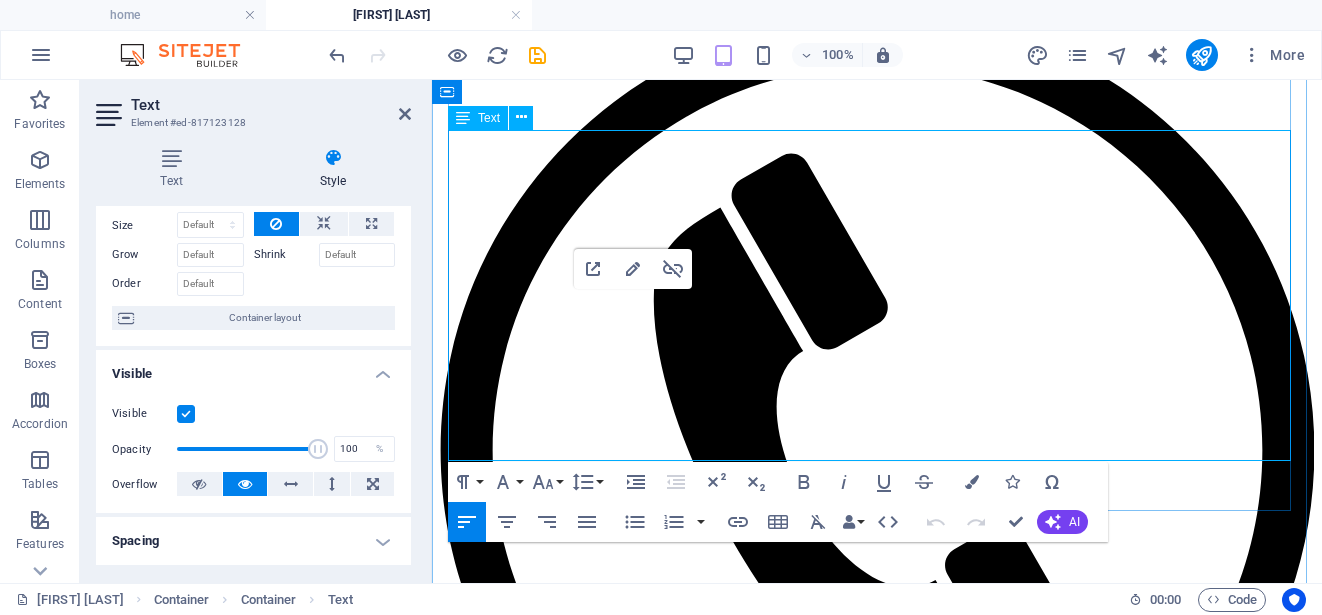 click on "[LOCATION] [PLACE], [CITY]" at bounding box center [877, 4730] 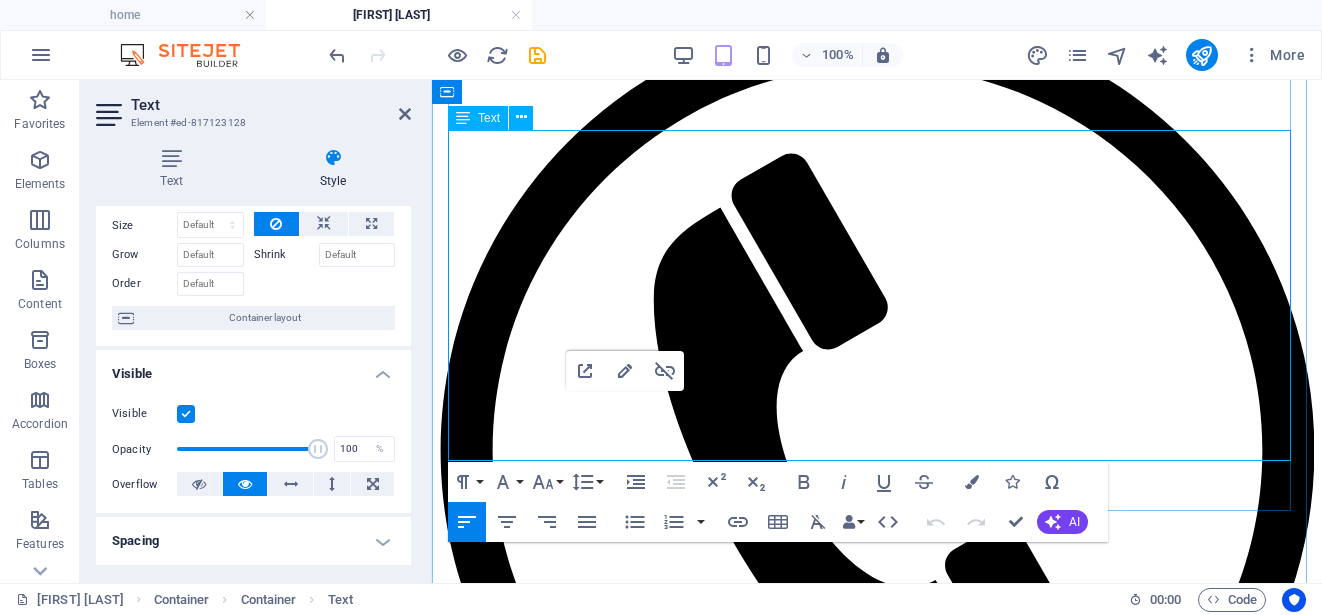 drag, startPoint x: 775, startPoint y: 425, endPoint x: 542, endPoint y: 427, distance: 233.00859 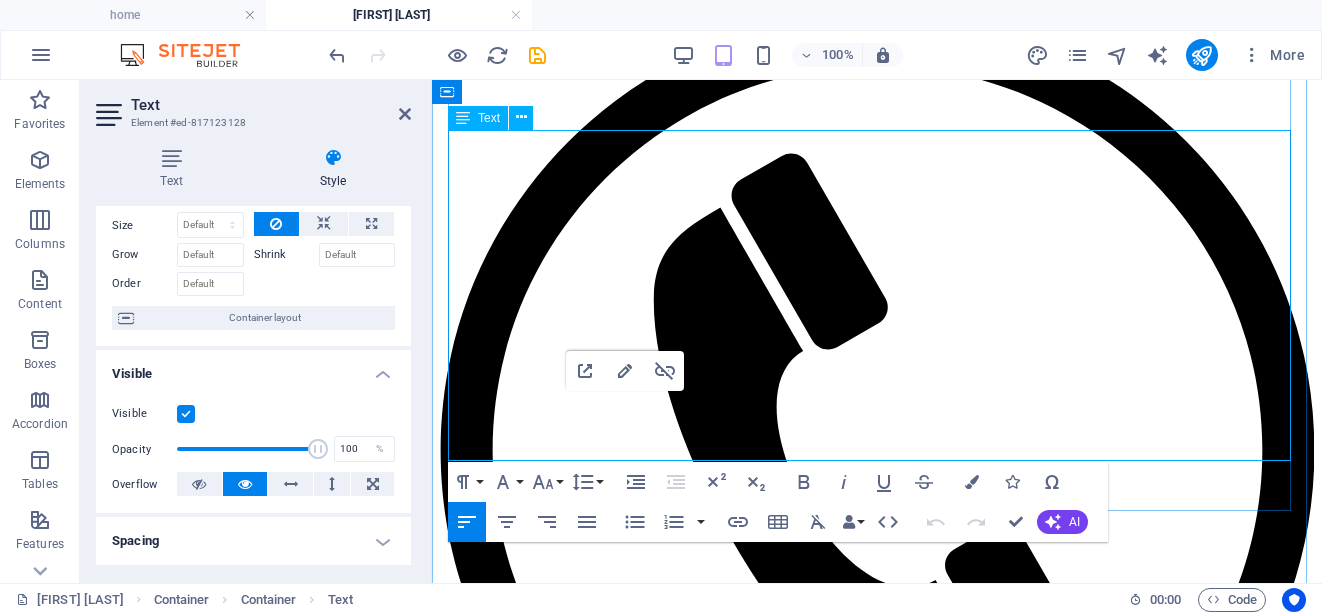 click on "[LOCATION] [PLACE], [CITY]" at bounding box center [877, 4730] 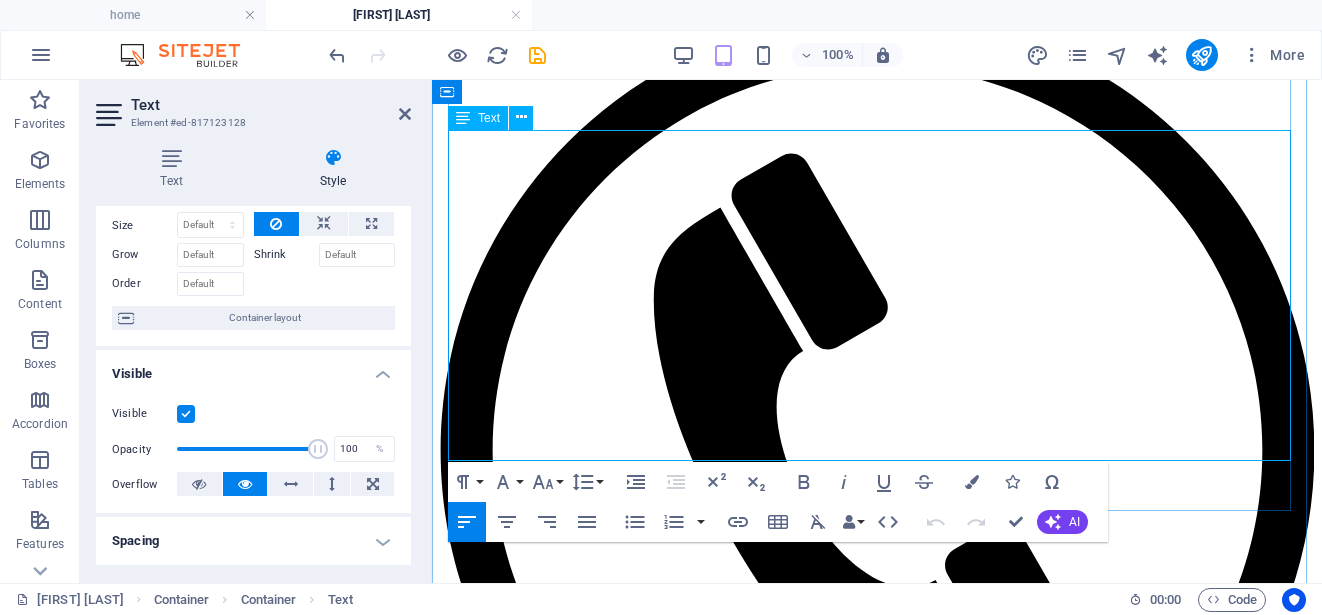 click on "----------------------------------------------------------------" at bounding box center (877, 4043) 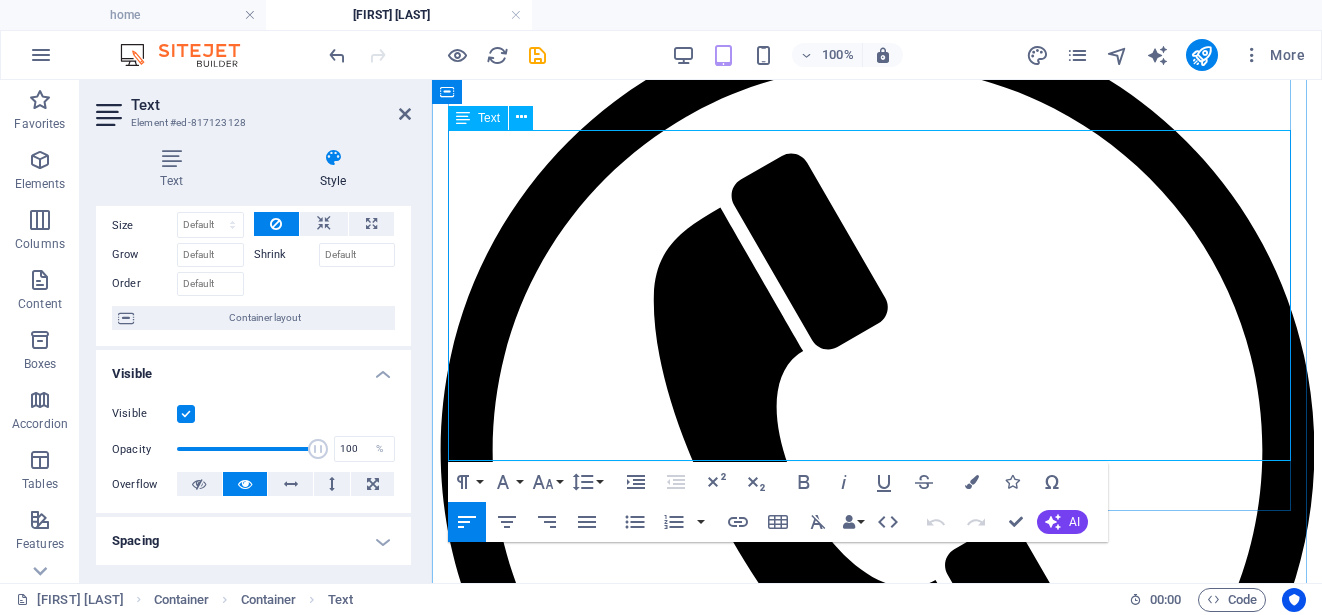 drag, startPoint x: 775, startPoint y: 421, endPoint x: 725, endPoint y: 411, distance: 50.990196 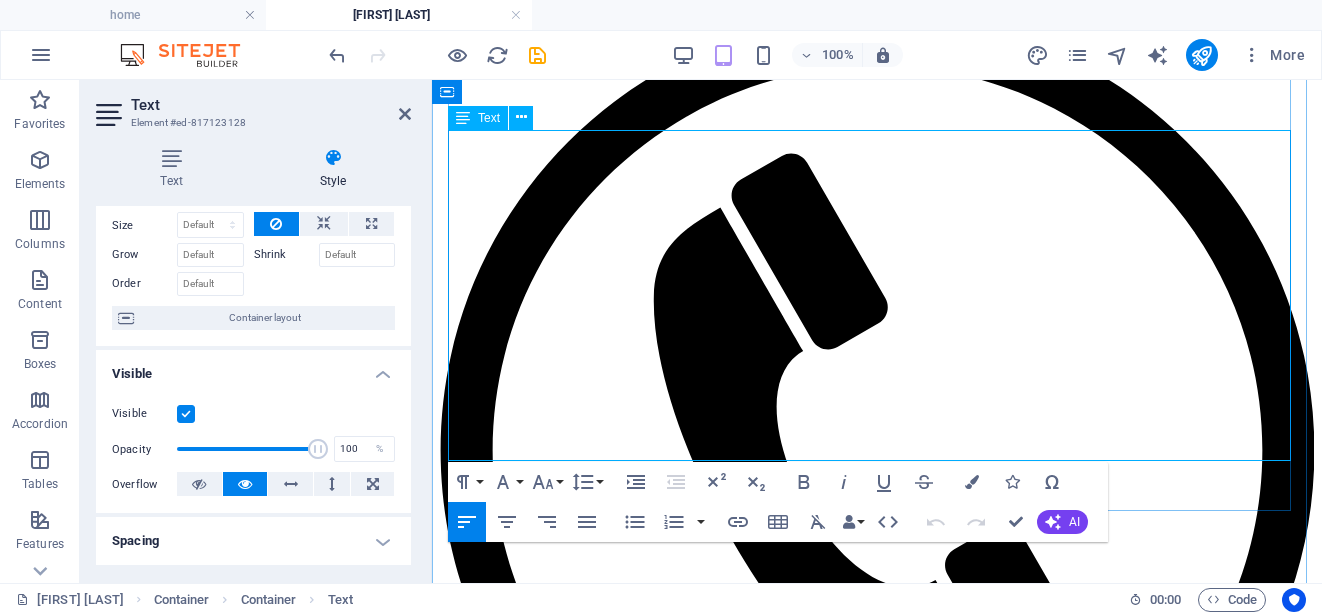 click on "[LOCATION] [PLACE], [CITY]" at bounding box center [877, 4730] 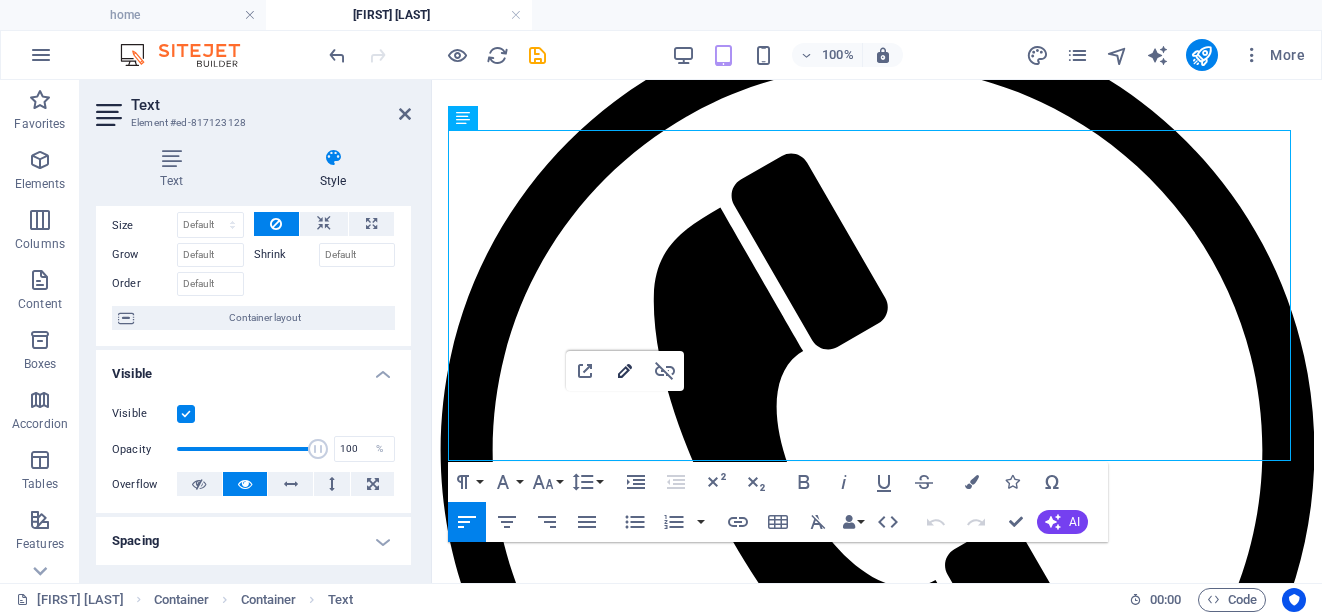 click 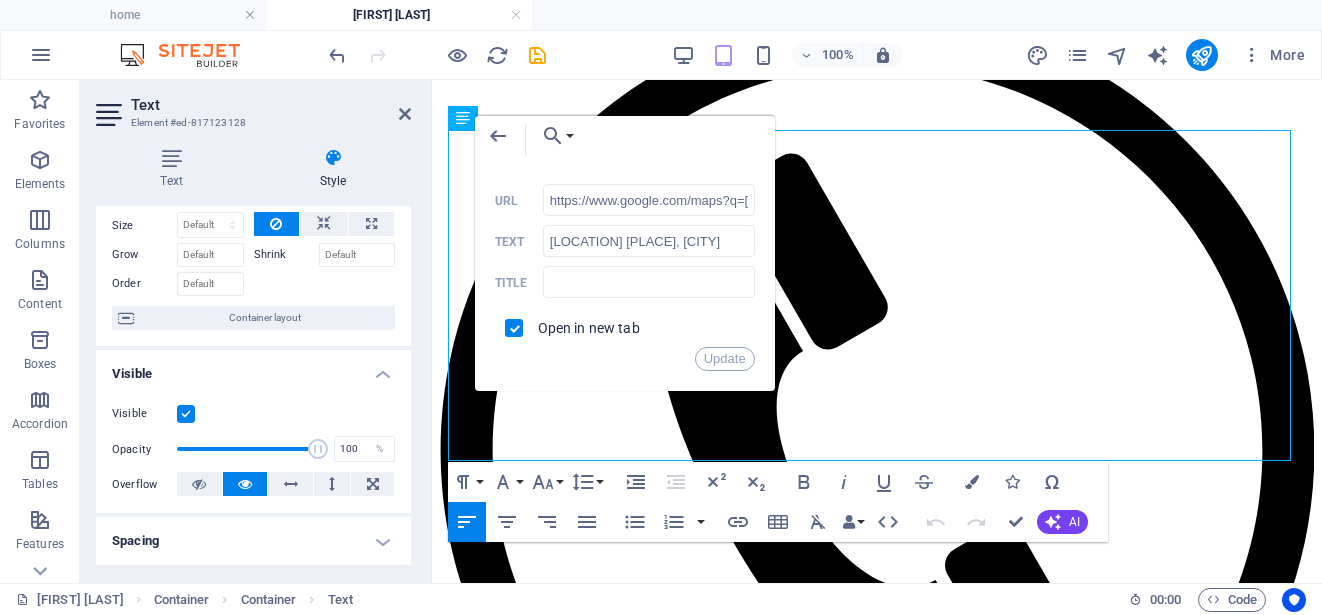 scroll, scrollTop: 0, scrollLeft: 109, axis: horizontal 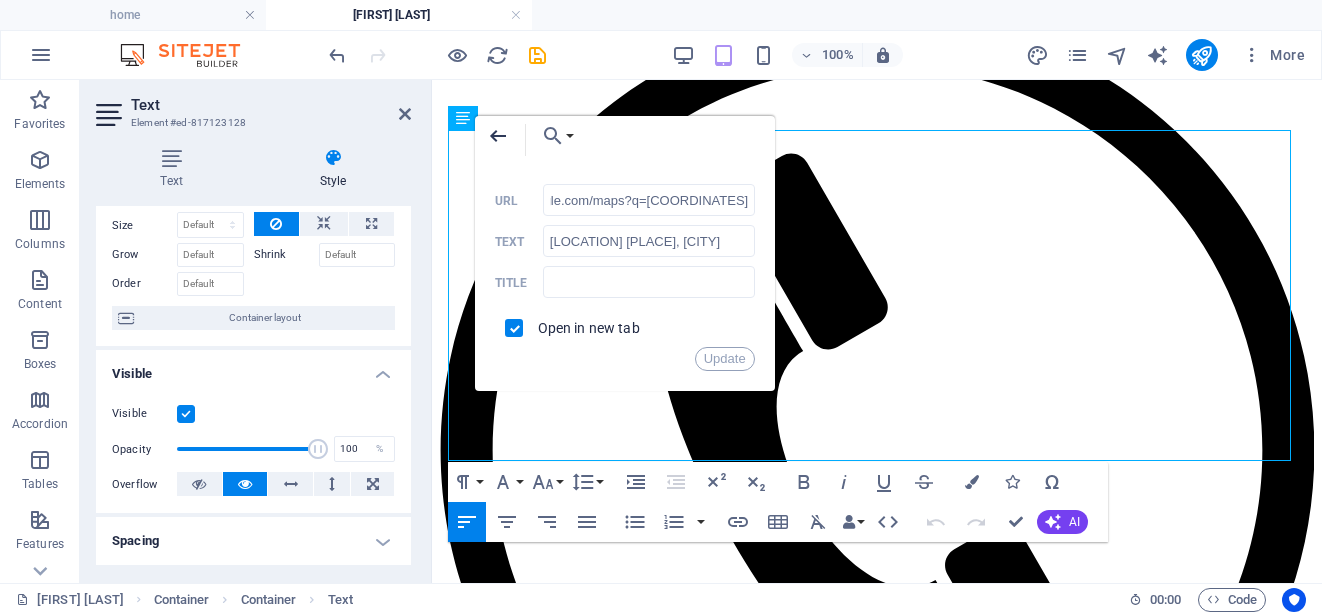 click 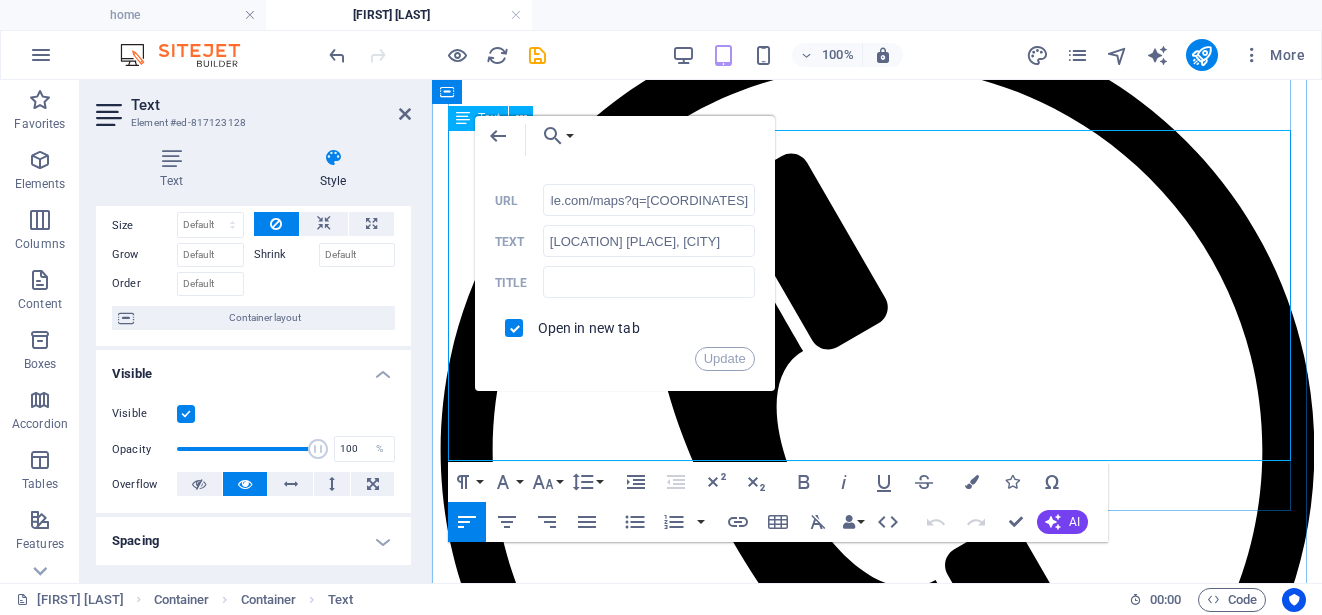 scroll, scrollTop: 0, scrollLeft: 0, axis: both 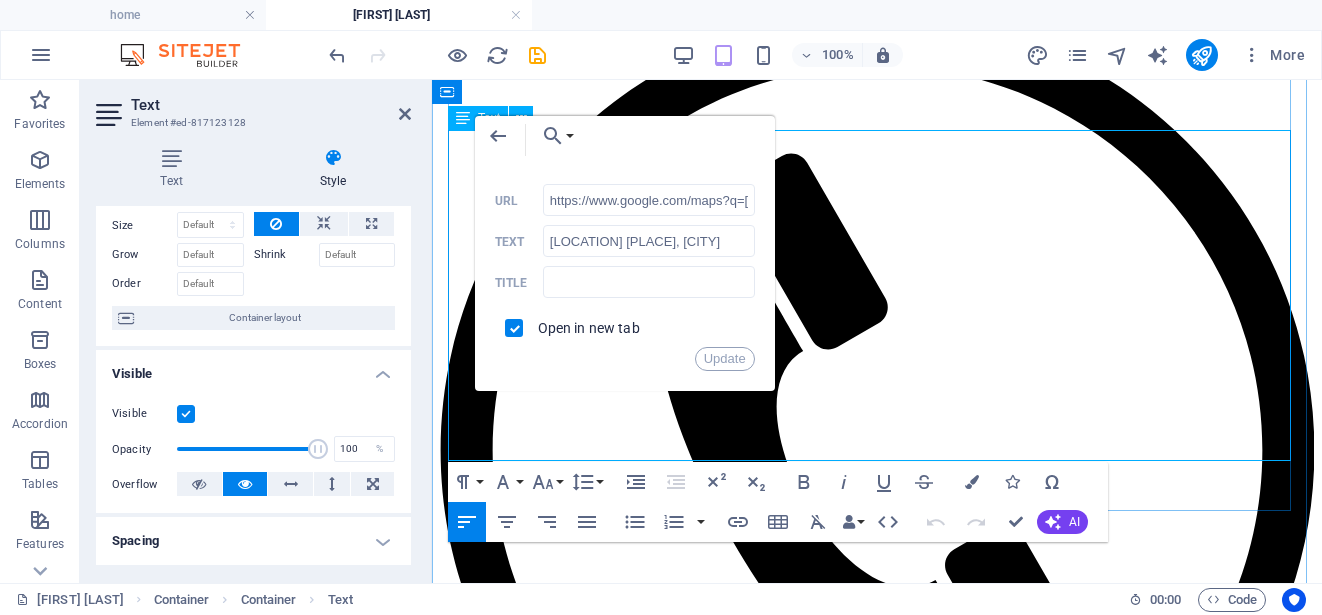 click on "----------------------------------------------------------------" at bounding box center [877, 980] 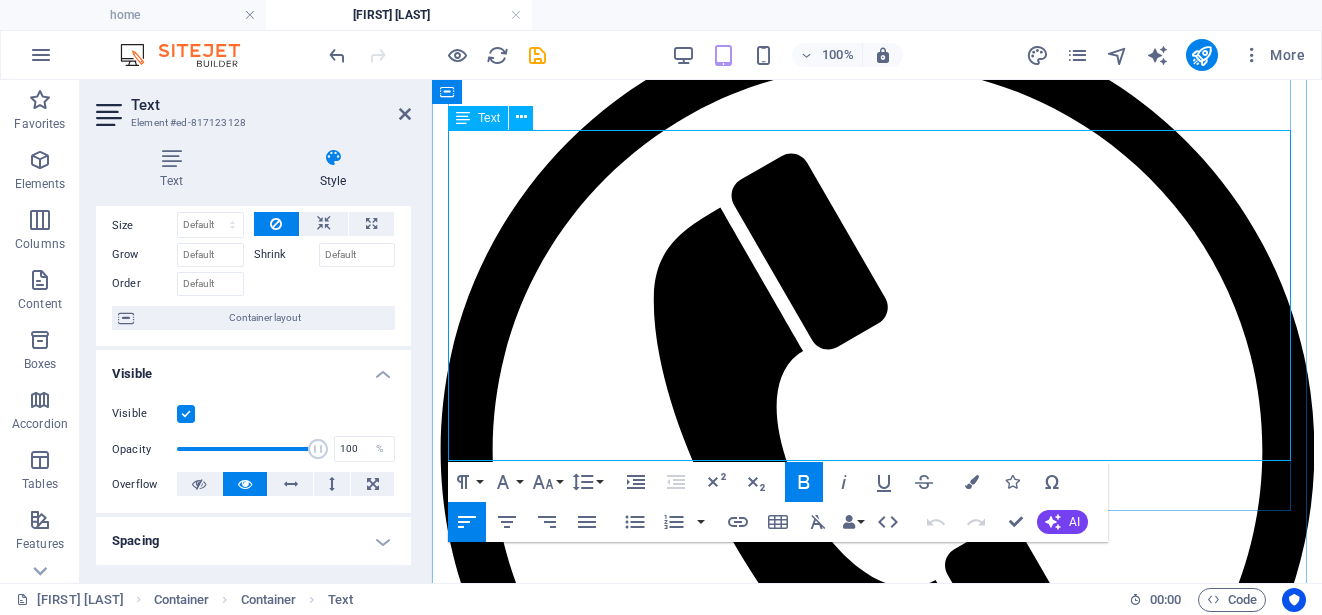 drag, startPoint x: 737, startPoint y: 319, endPoint x: 536, endPoint y: 319, distance: 201 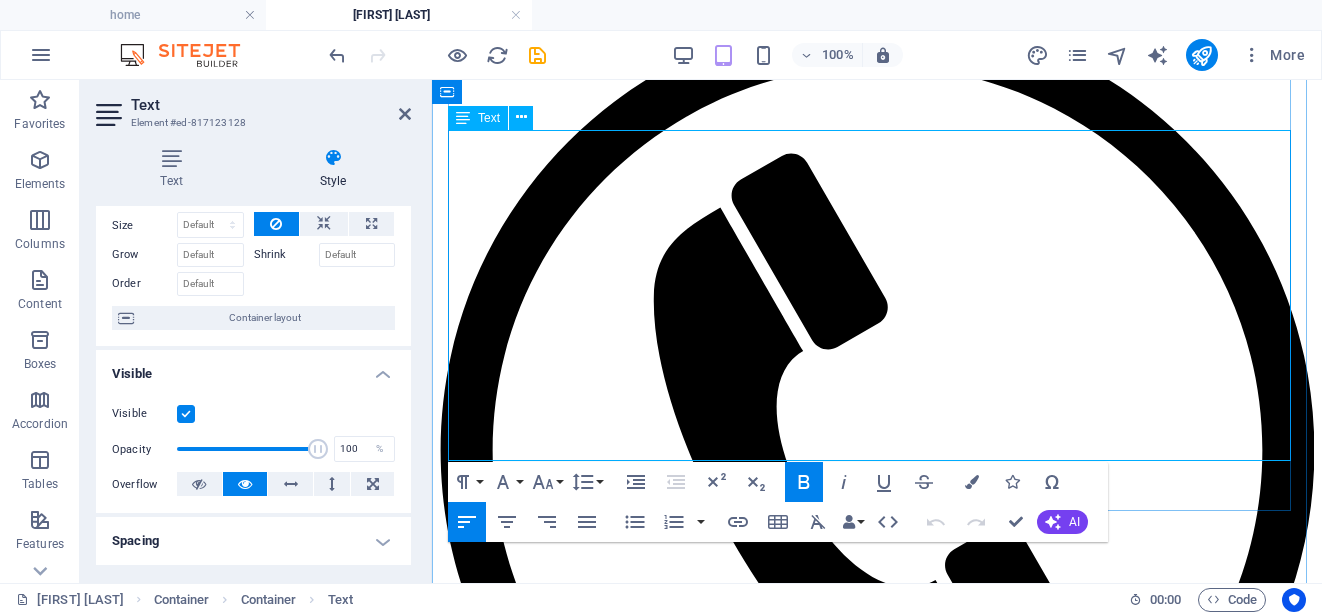 click on "E-mail: [EMAIL]" at bounding box center [877, 2795] 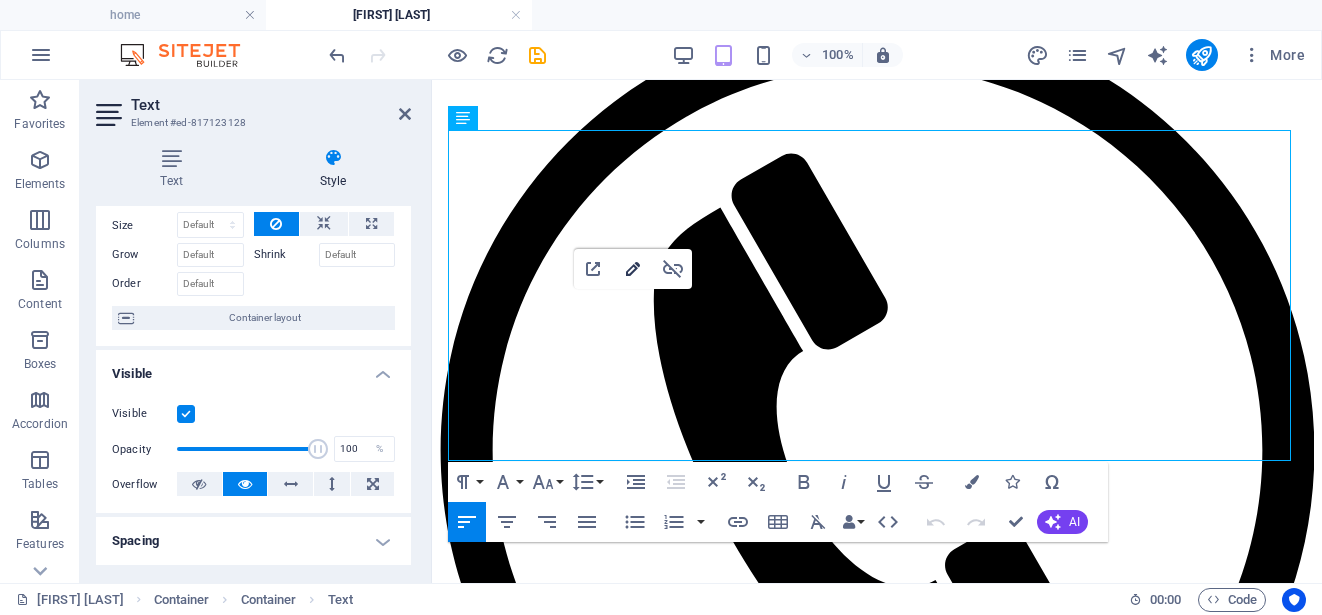 type on "mailto:[EMAIL]" 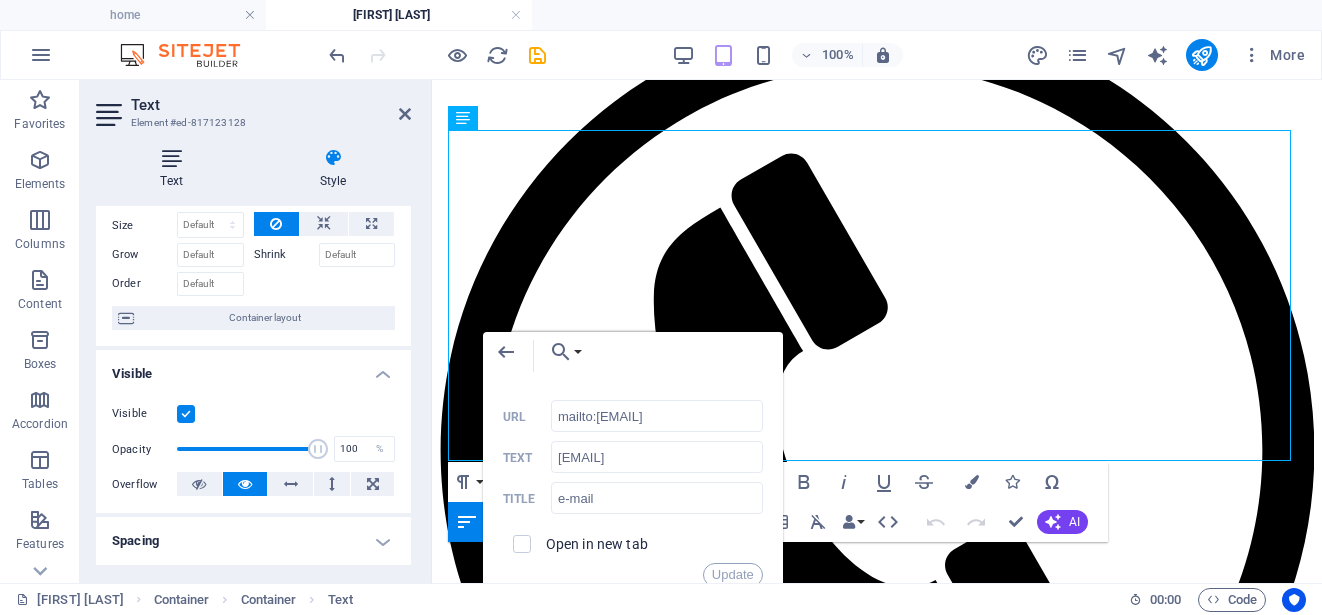 click on "Text" at bounding box center (175, 169) 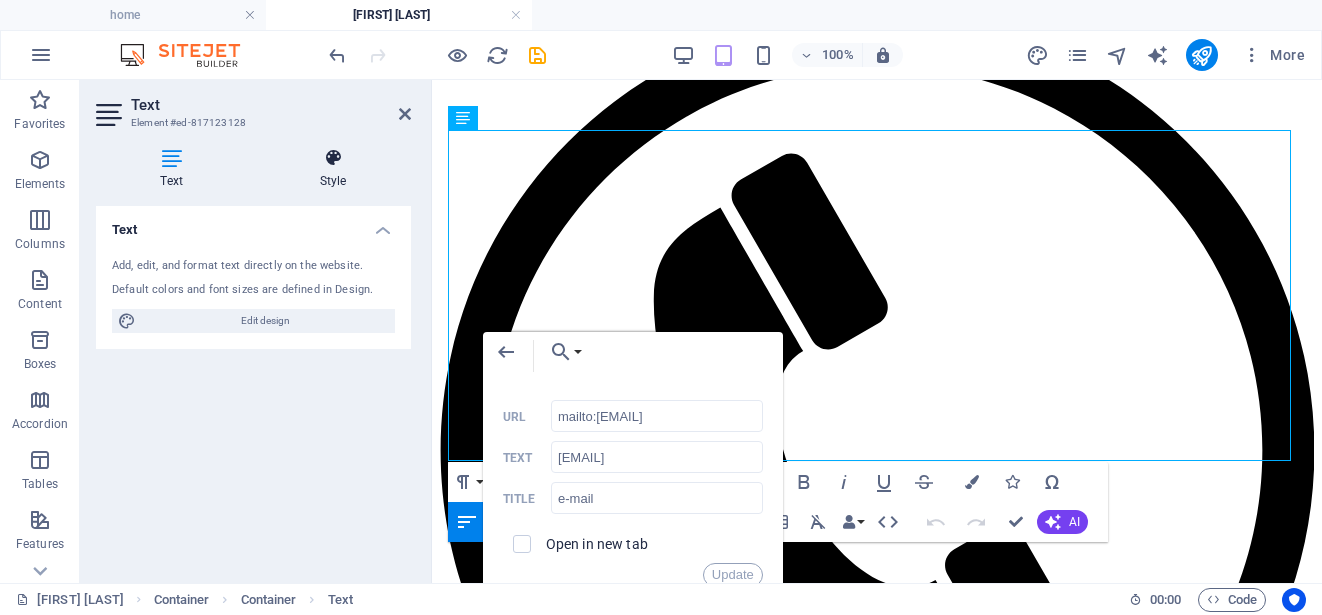 click at bounding box center (333, 158) 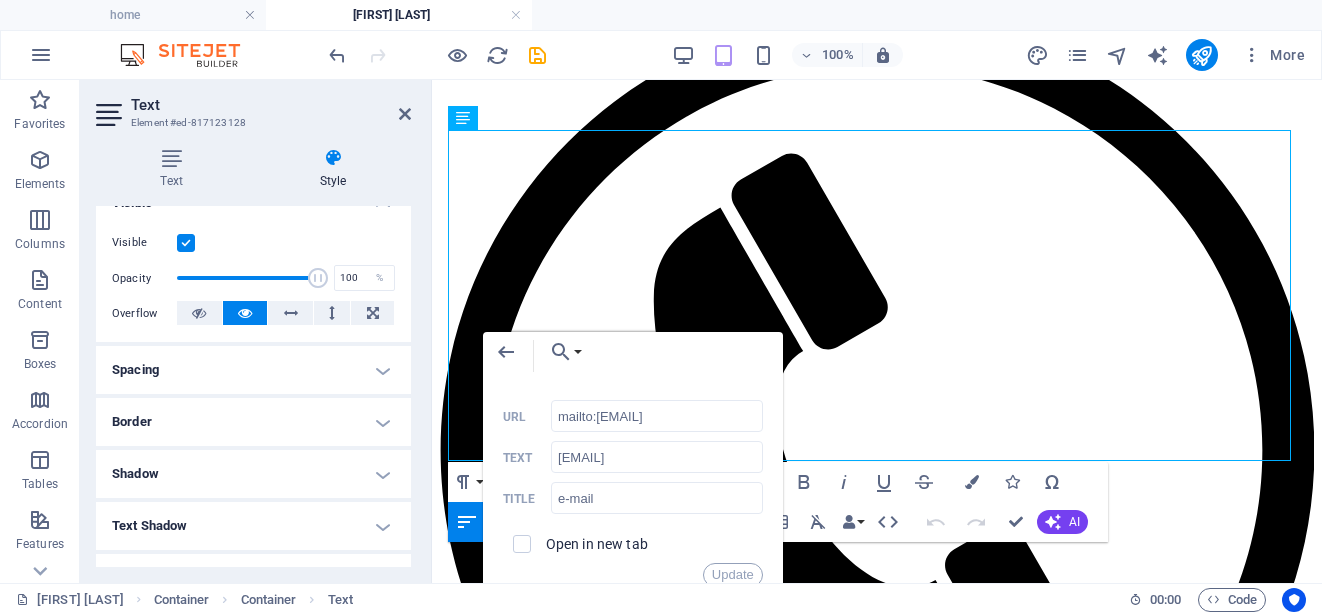 scroll, scrollTop: 234, scrollLeft: 0, axis: vertical 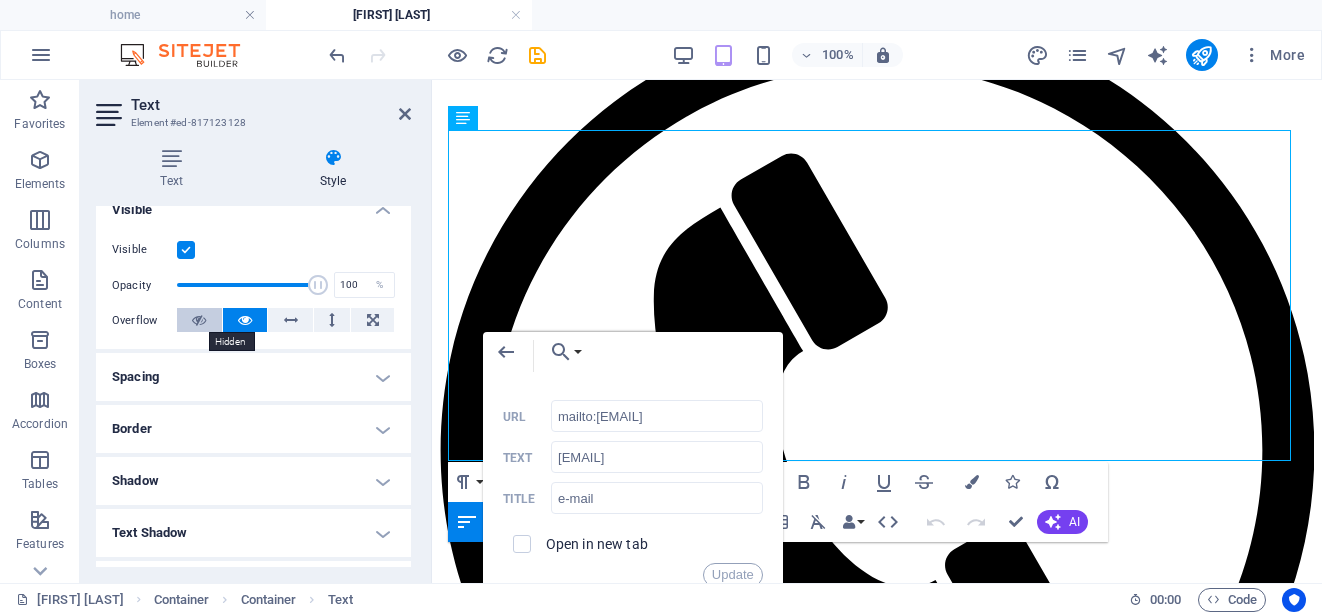 click at bounding box center [199, 320] 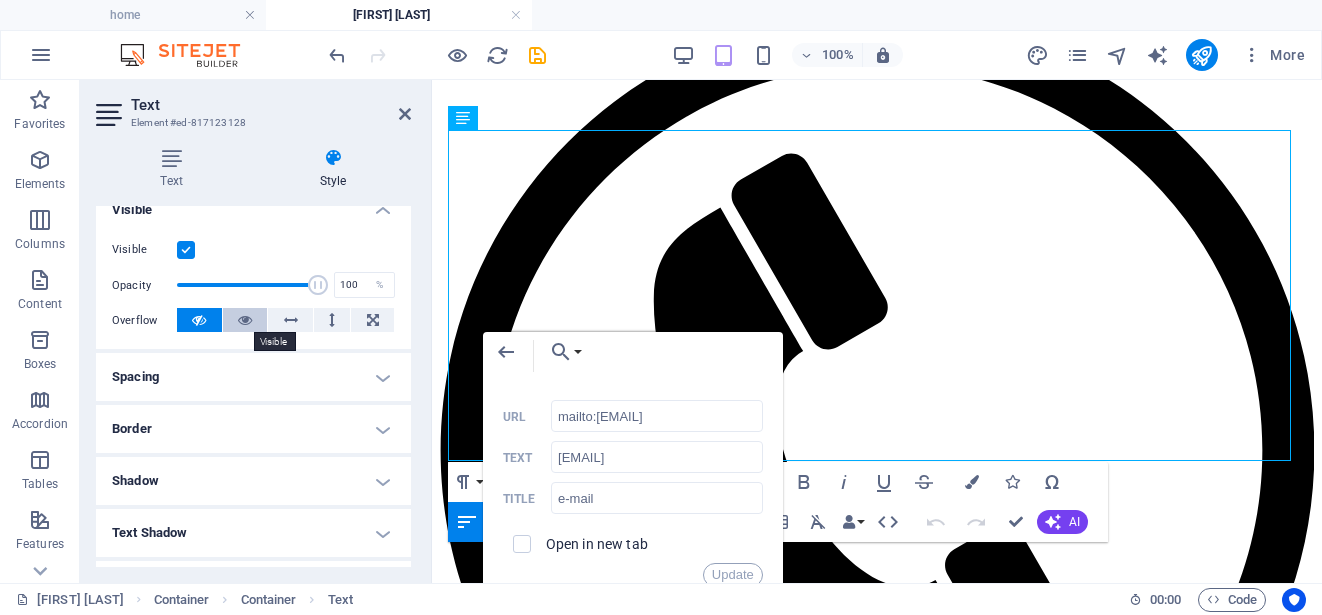click at bounding box center (245, 320) 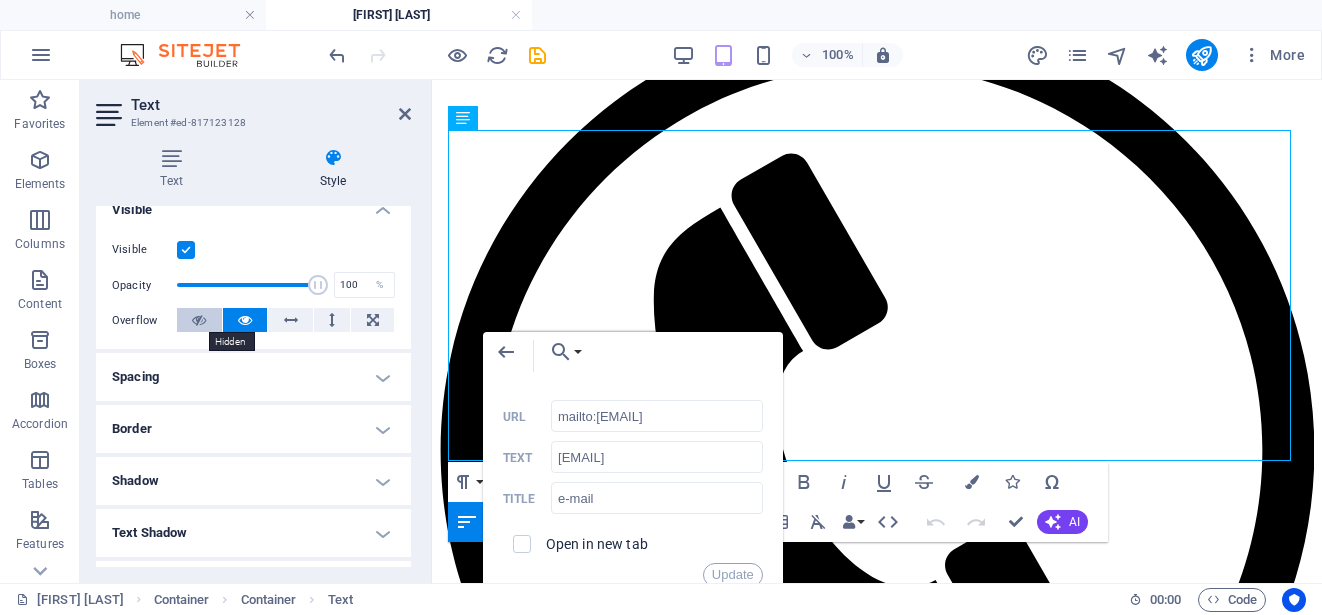 click at bounding box center [199, 320] 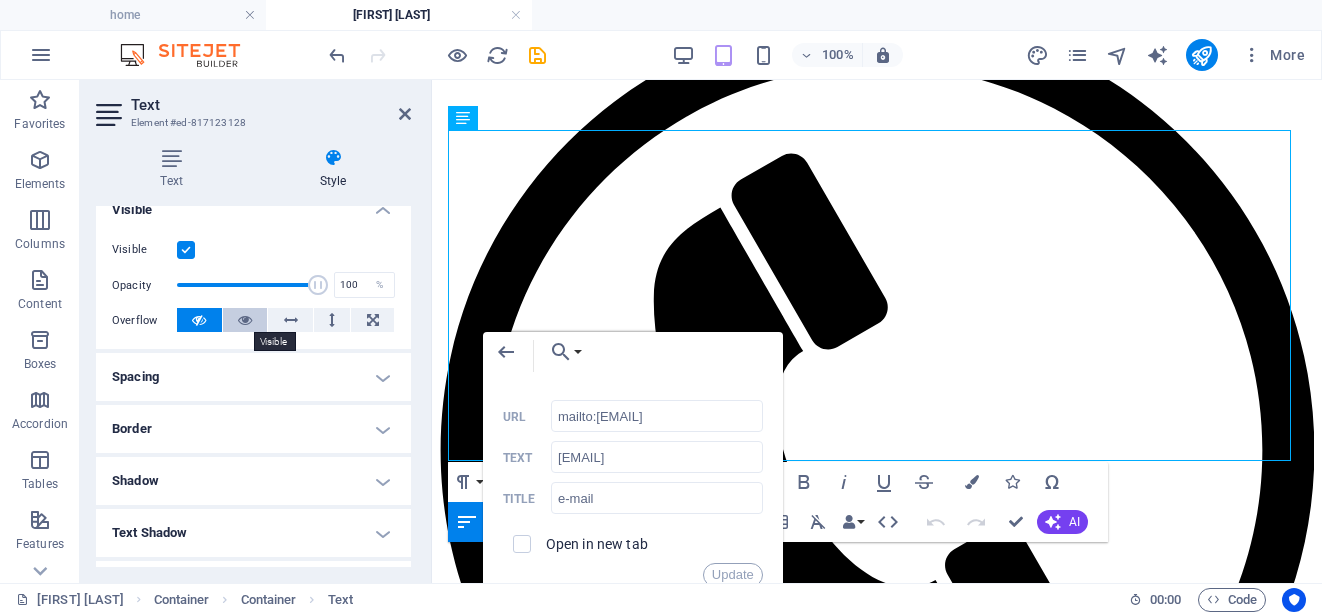 click at bounding box center (245, 320) 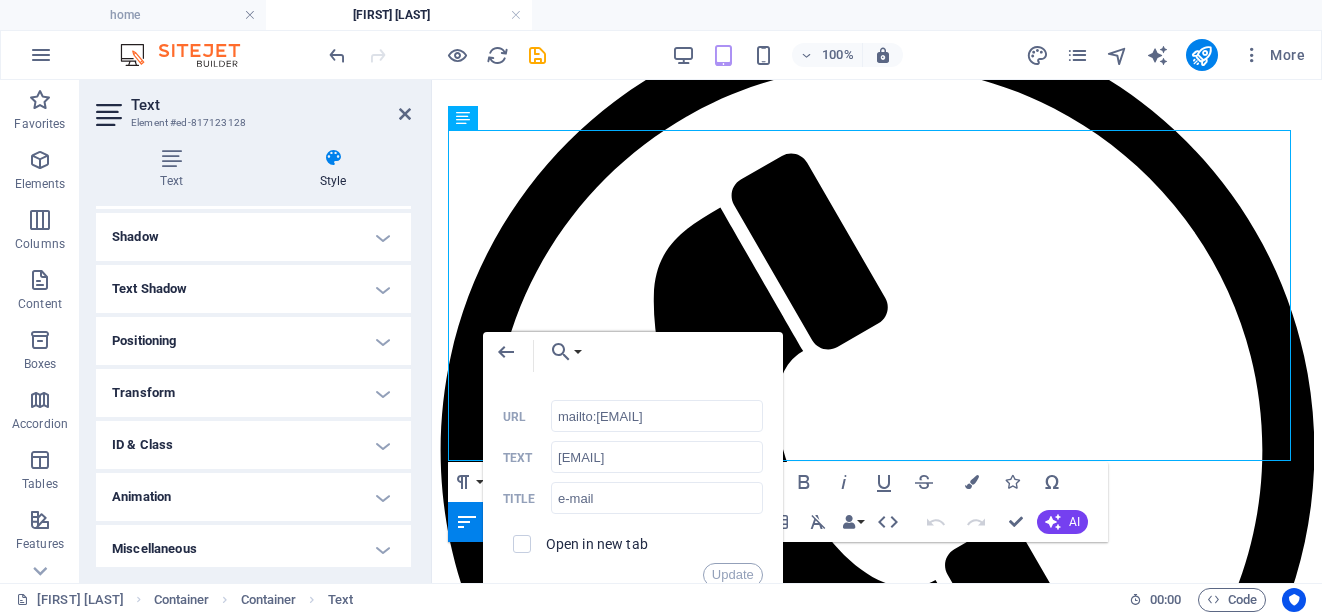scroll, scrollTop: 484, scrollLeft: 0, axis: vertical 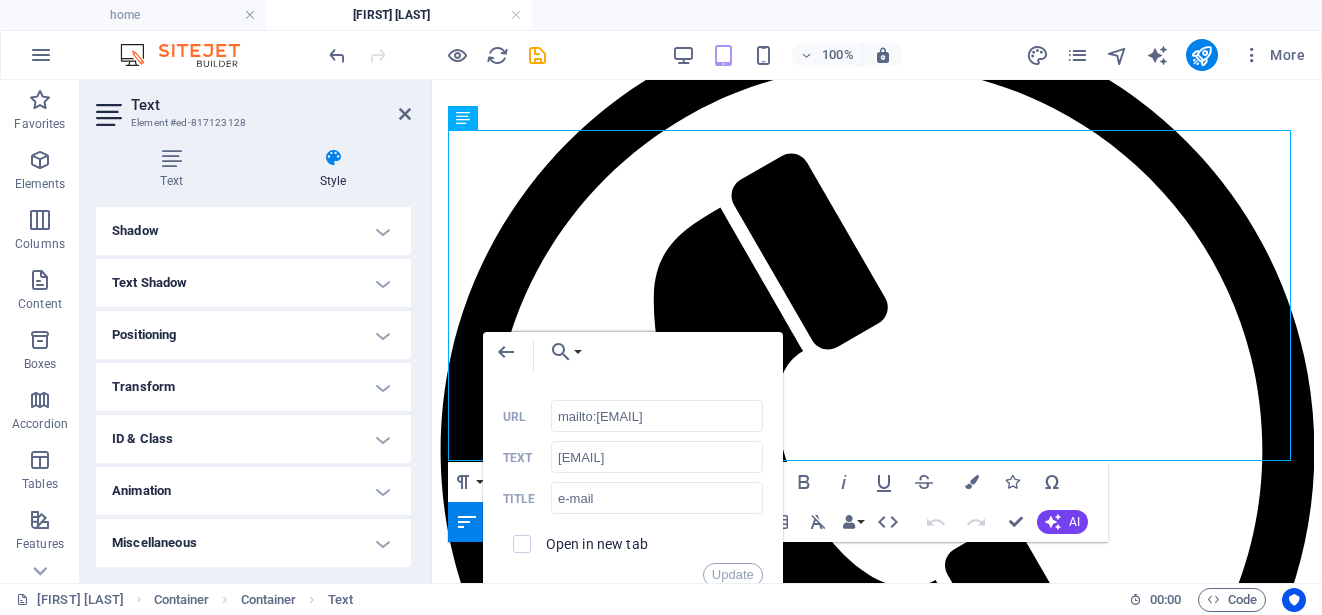 click on "Positioning" at bounding box center [253, 335] 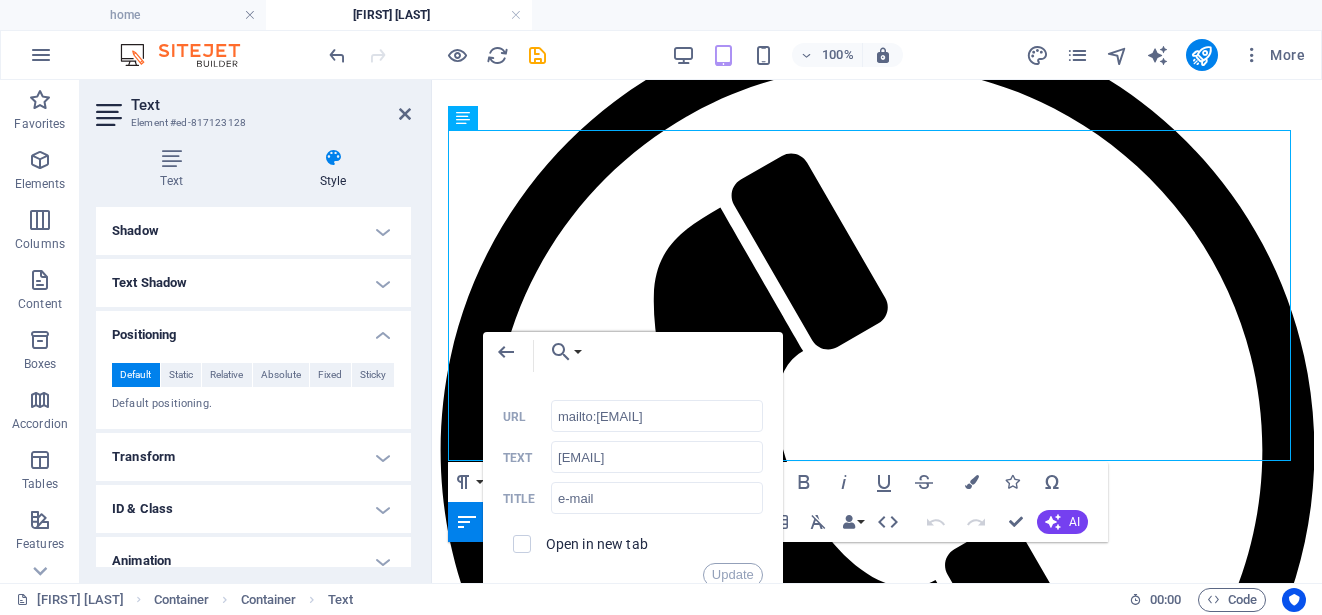 click on "Positioning" at bounding box center [253, 329] 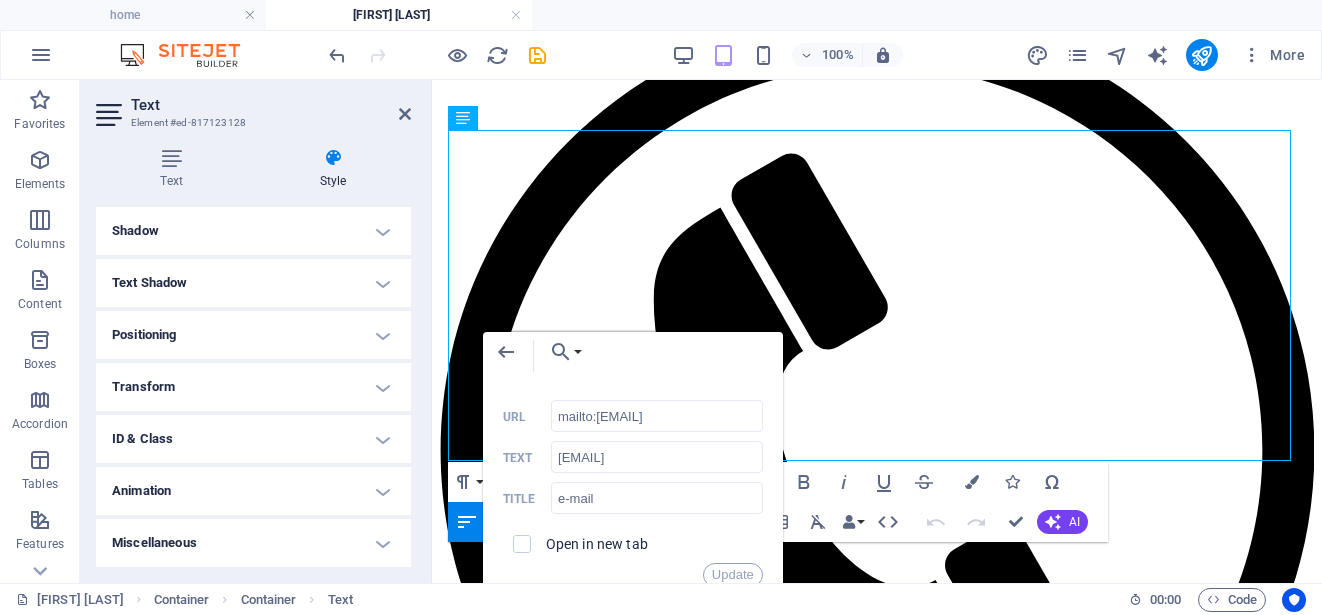 click on "Transform" at bounding box center [253, 387] 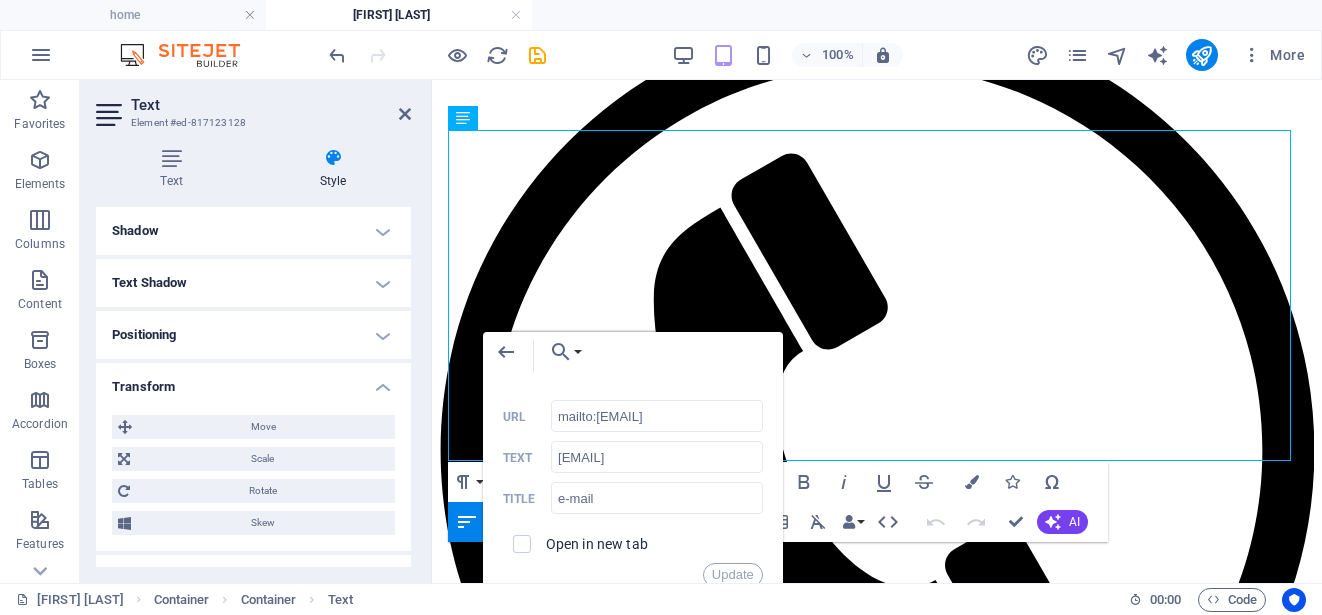 click on "Transform" at bounding box center (253, 381) 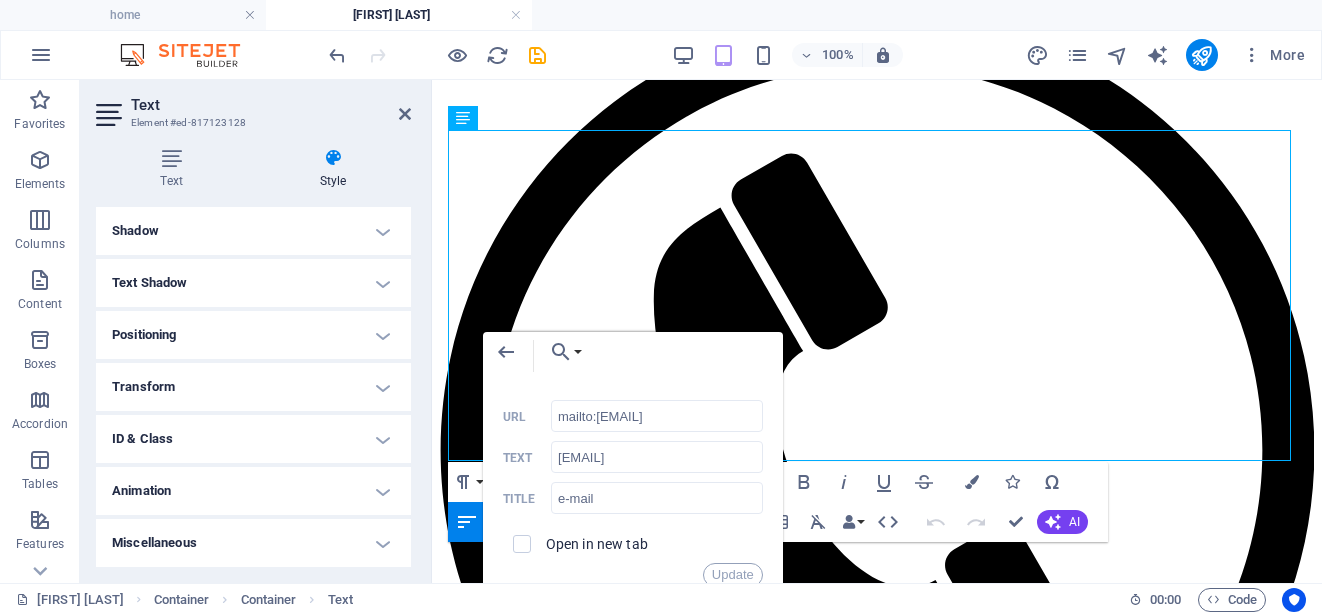 click on "ID & Class" at bounding box center (253, 439) 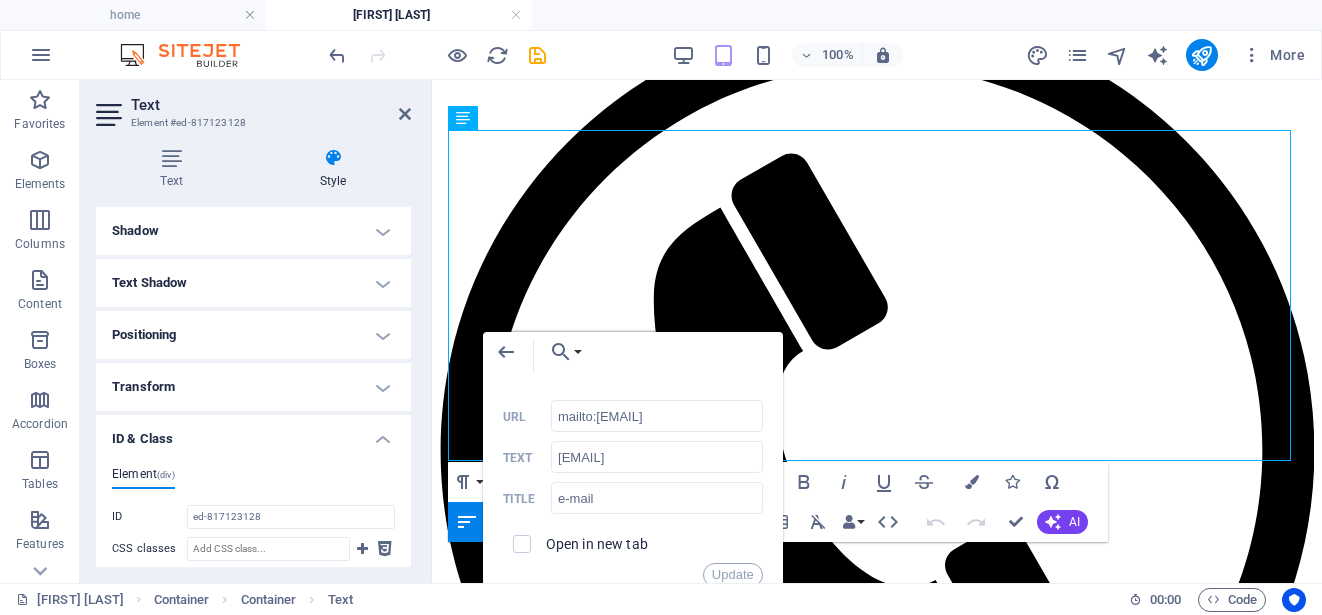 click on "ID & Class" at bounding box center (253, 433) 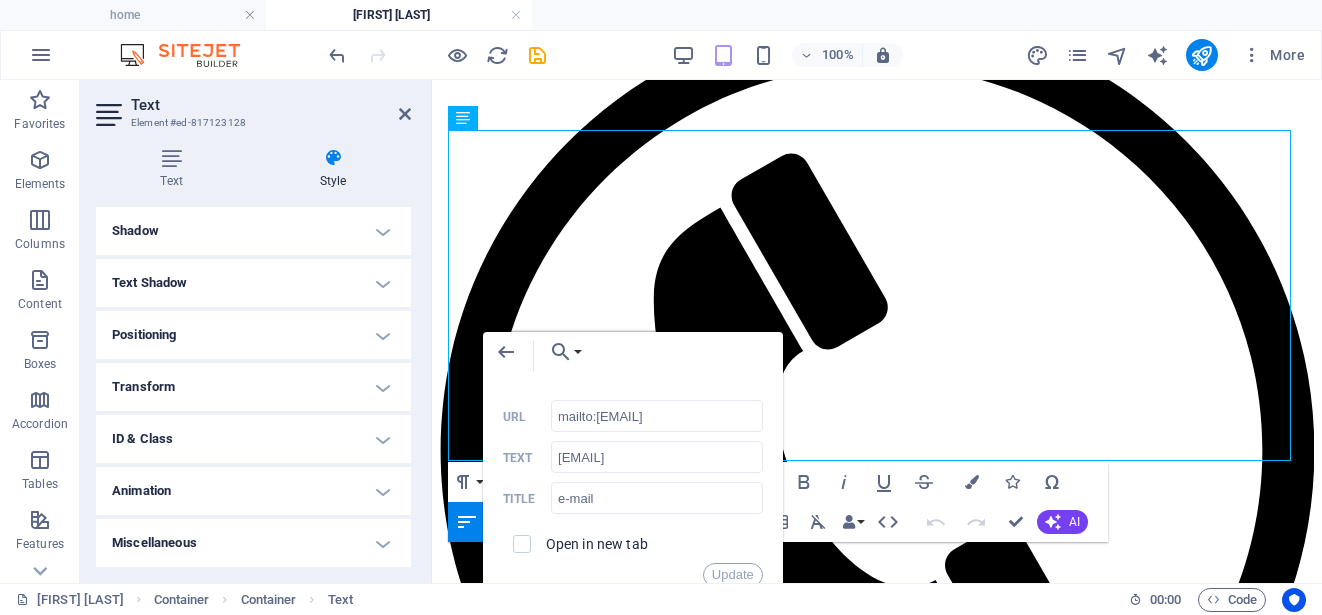 scroll, scrollTop: 484, scrollLeft: 0, axis: vertical 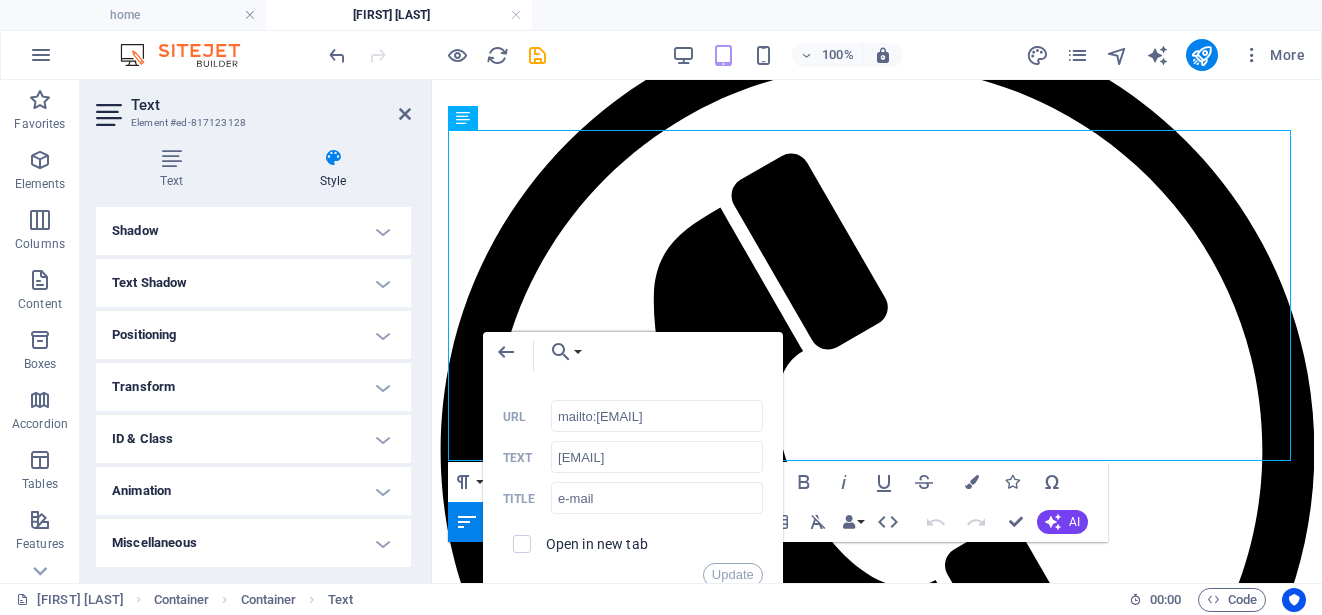 click on "Miscellaneous" at bounding box center (253, 543) 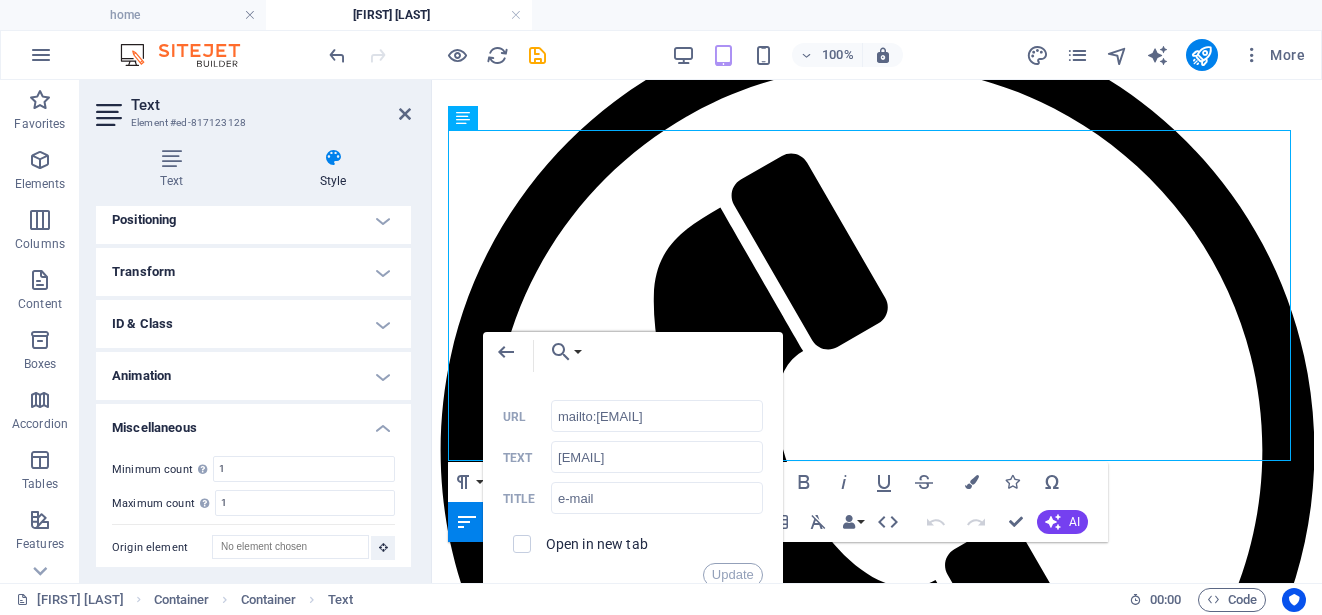 scroll, scrollTop: 608, scrollLeft: 0, axis: vertical 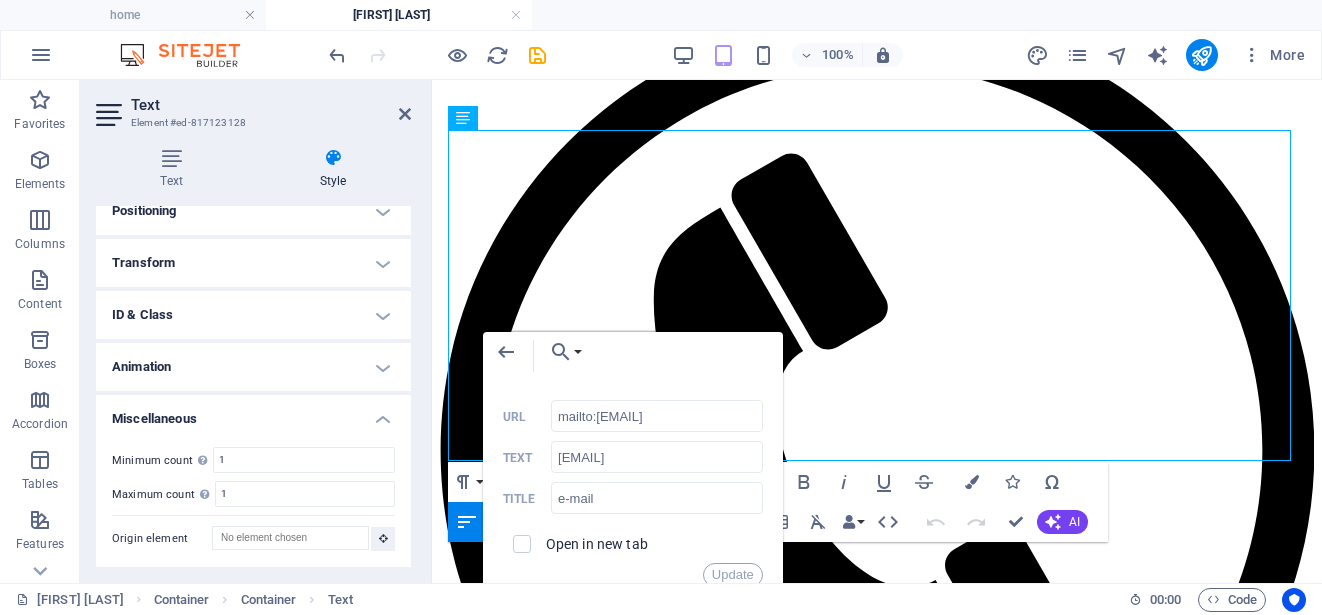 click on "Miscellaneous" at bounding box center (253, 413) 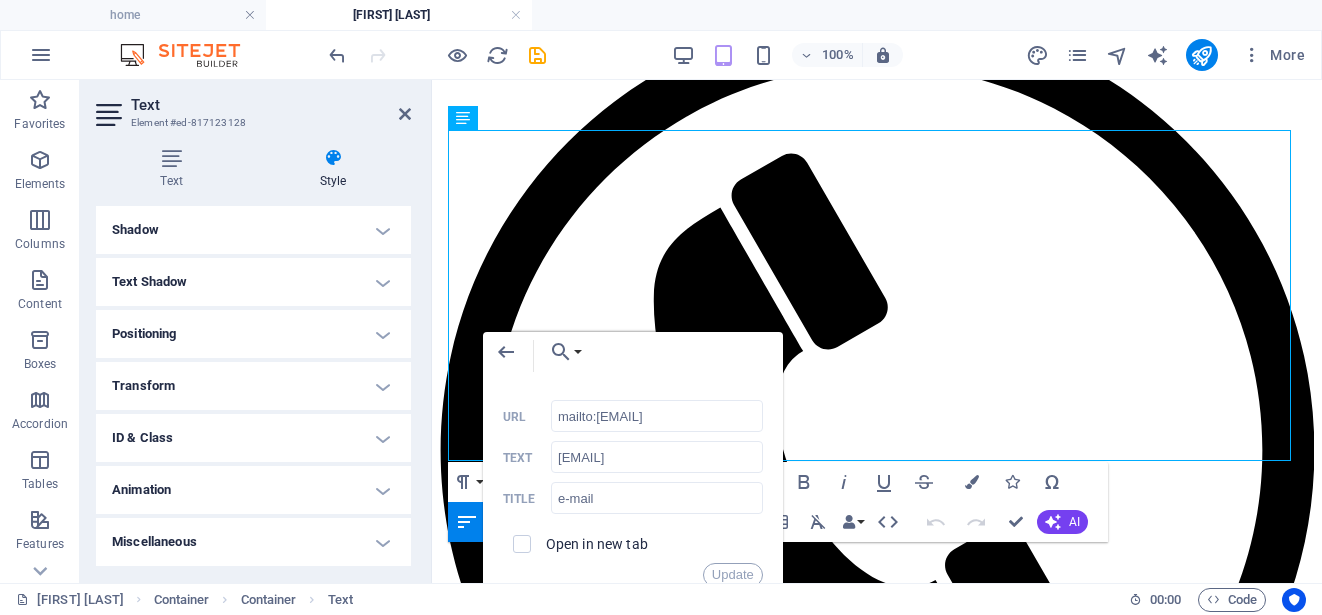 click on "Text" at bounding box center [271, 105] 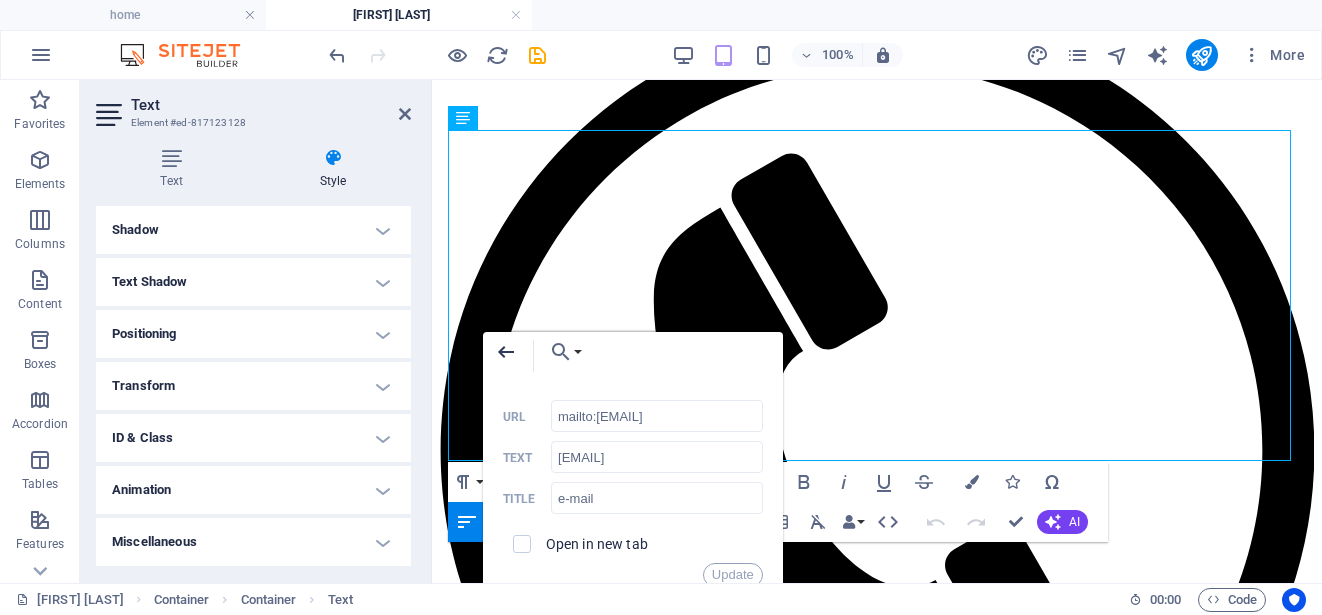 click 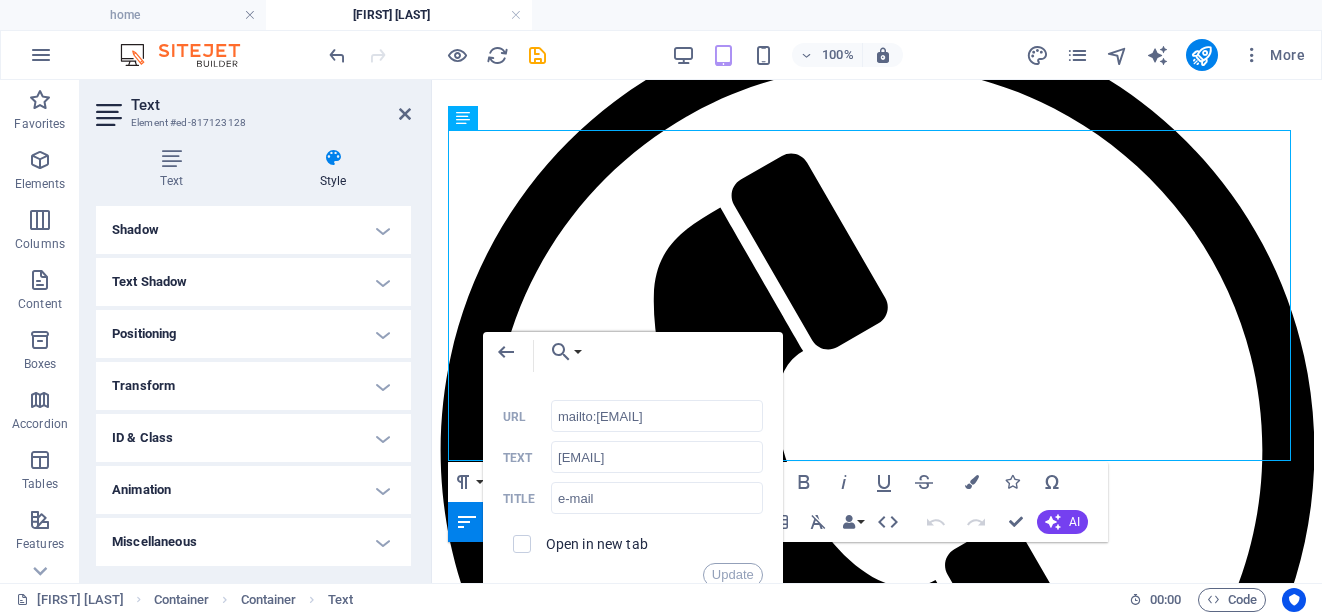 click on "Text Style Text Add, edit, and format text directly on the website. Default colors and font sizes are defined in Design. Edit design Alignment Left aligned Centered Right aligned Preset Element Layout How this element expands within the layout (Flexbox). Size Default auto px % 1/1 1/2 1/3 1/4 1/5 1/6 1/7 1/8 1/9 1/10 Grow Shrink Order Container layout Visible Visible Opacity 100 % Overflow Spacing Margin Default auto px % rem vw vh Custom Custom auto px % rem vw vh auto px % rem vw vh auto px % rem vw vh auto px % rem vw vh Padding Default px rem % vh vw Custom Custom px rem % vh vw px rem % vh vw px rem % vh vw px rem % vh vw Border Style              - Width 1 auto px rem % vh vw Custom Custom 1 auto px rem % vh vw 1 auto px rem % vh vw 1 auto px rem % vh vw 1 auto px rem % vh vw  - Color Round corners Default px rem % vh vw Custom Custom px rem % vh vw px rem % vh vw px rem % vh vw px rem % vh vw Shadow Default None Outside Inside Color X offset 0 px rem vh vw Y offset 0 px rem vh vw Blur 0 px %" at bounding box center (253, 357) 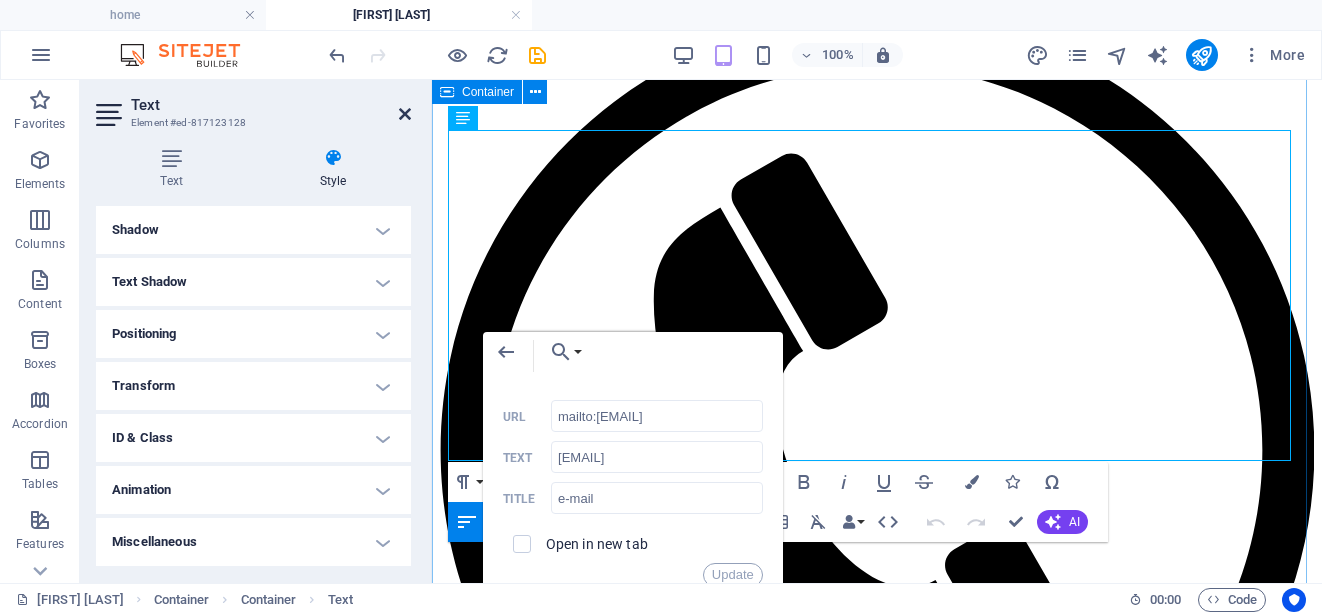click at bounding box center (405, 114) 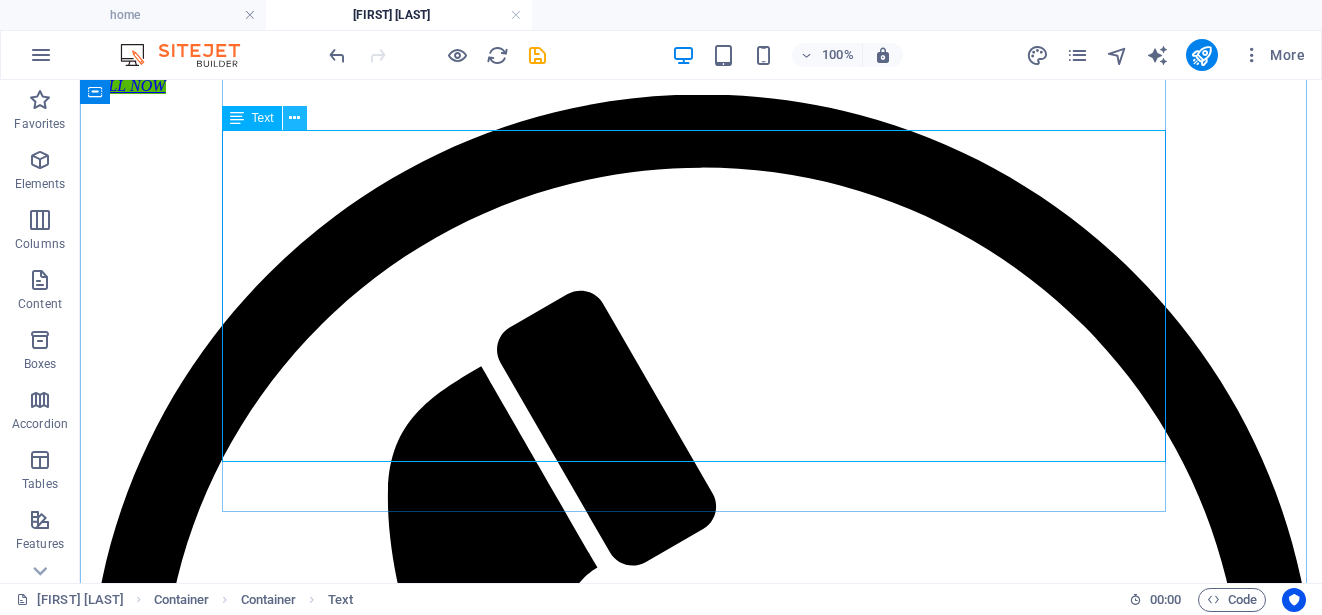click at bounding box center (294, 118) 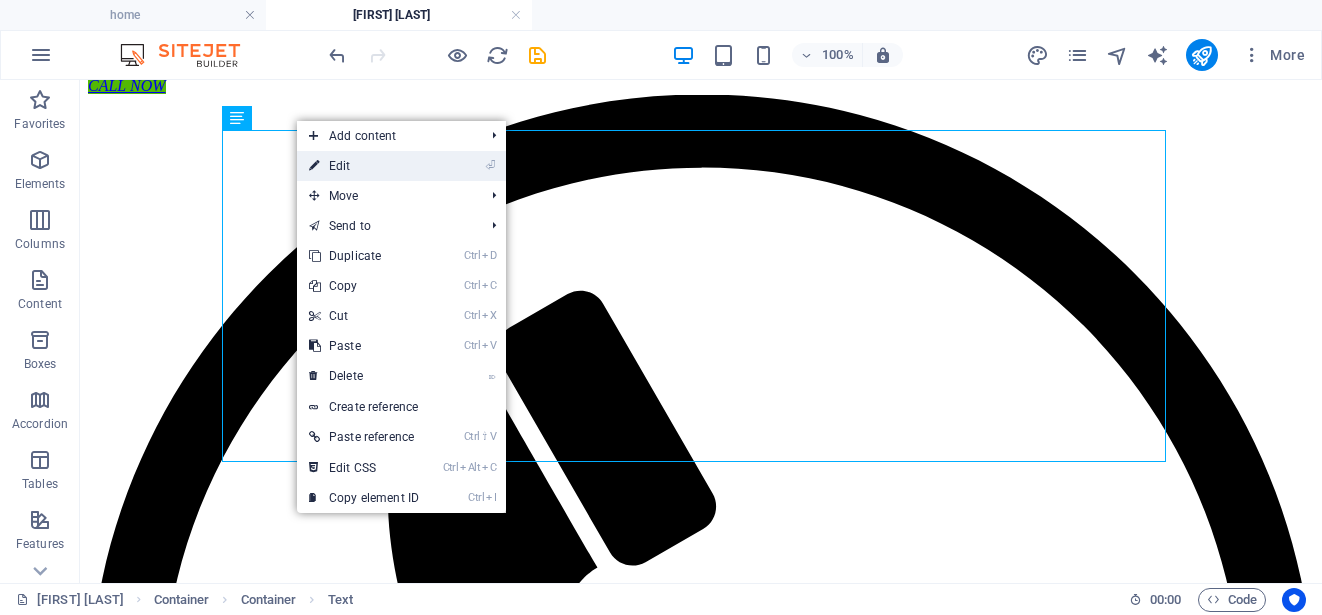 click on "⏎  Edit" at bounding box center (364, 166) 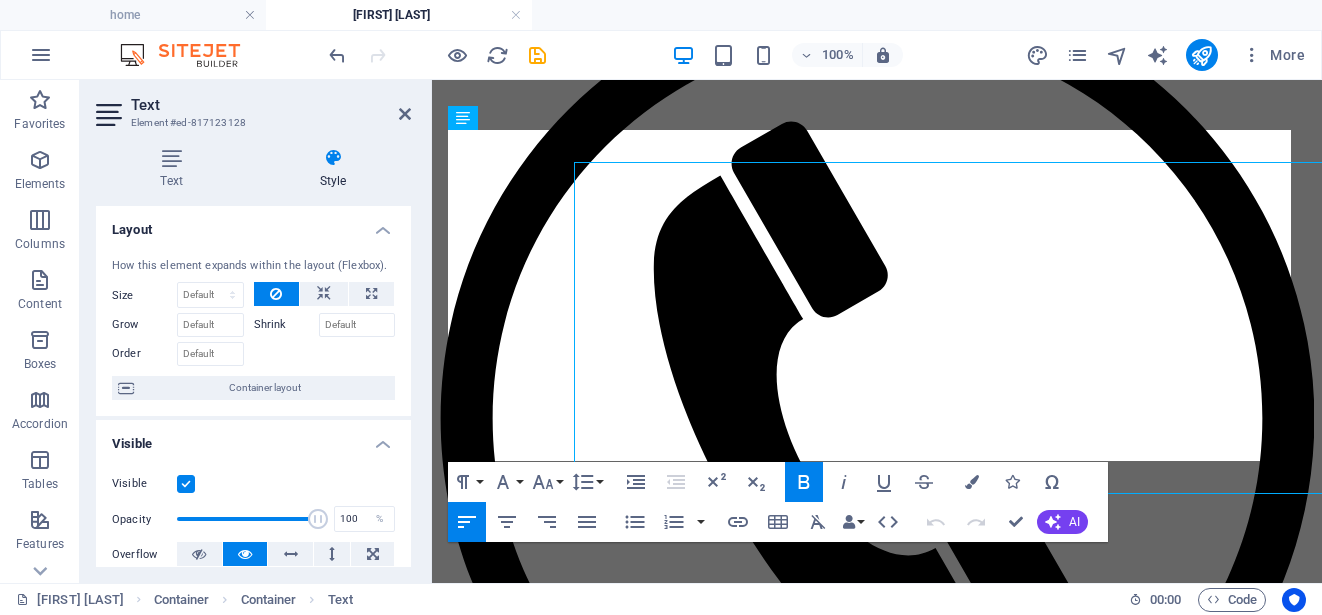 scroll, scrollTop: 487, scrollLeft: 0, axis: vertical 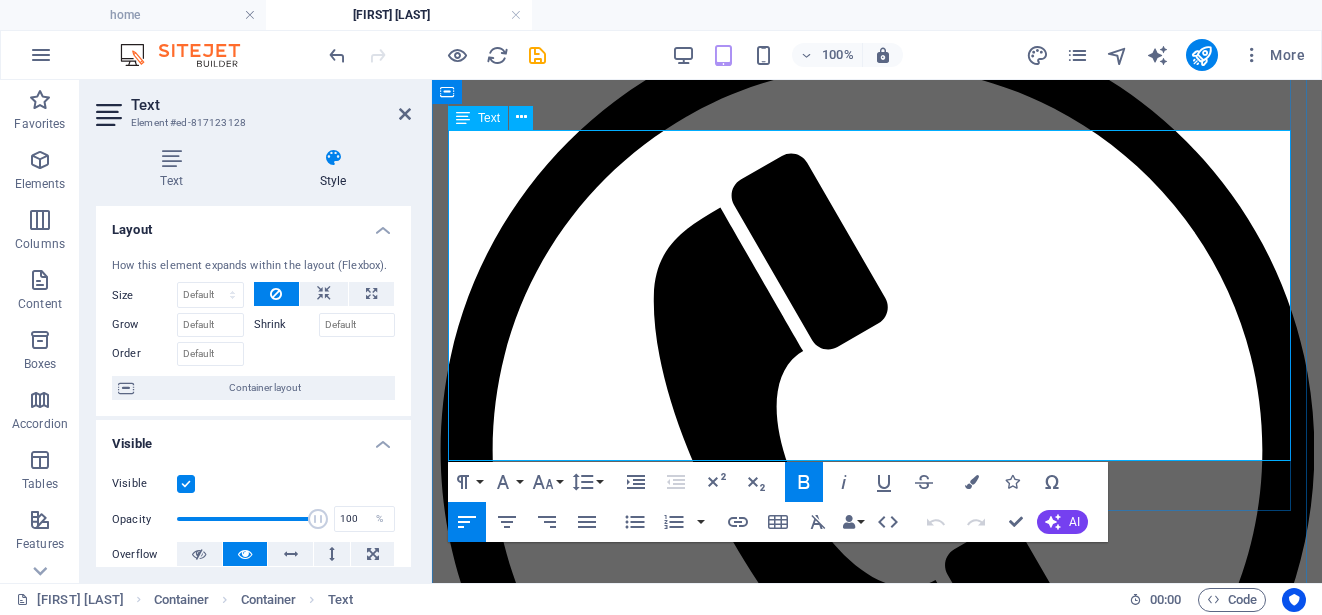 drag, startPoint x: 736, startPoint y: 320, endPoint x: 536, endPoint y: 324, distance: 200.04 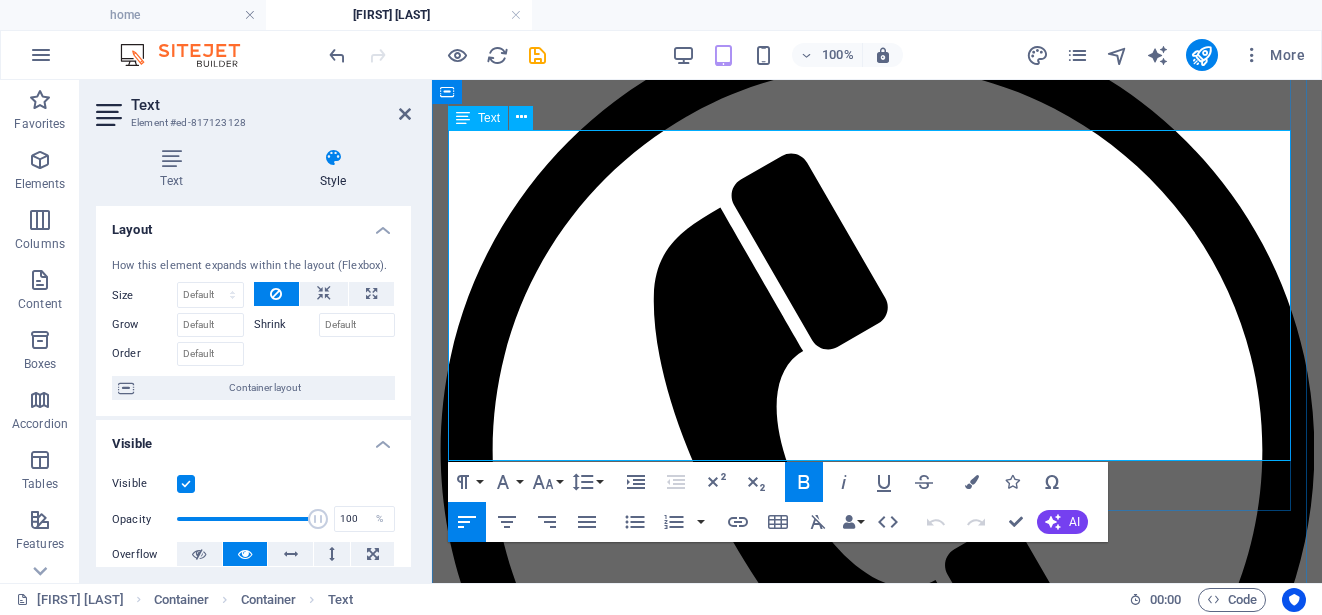 click on "E-mail: [EMAIL]" at bounding box center [877, 2795] 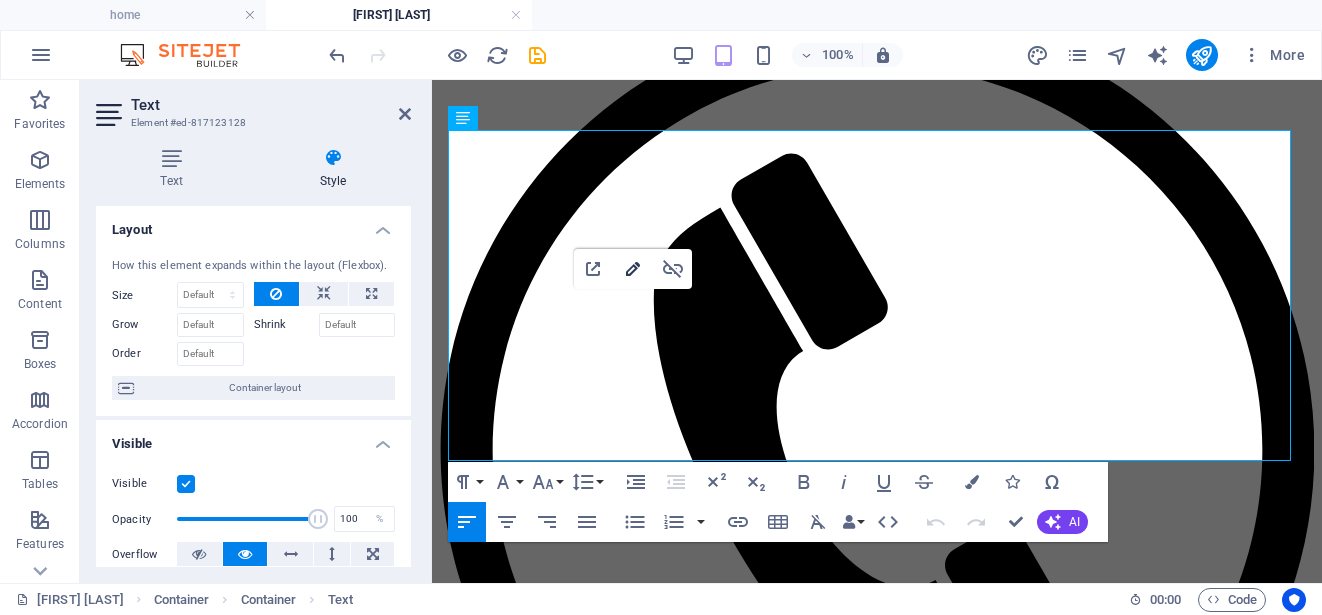 click 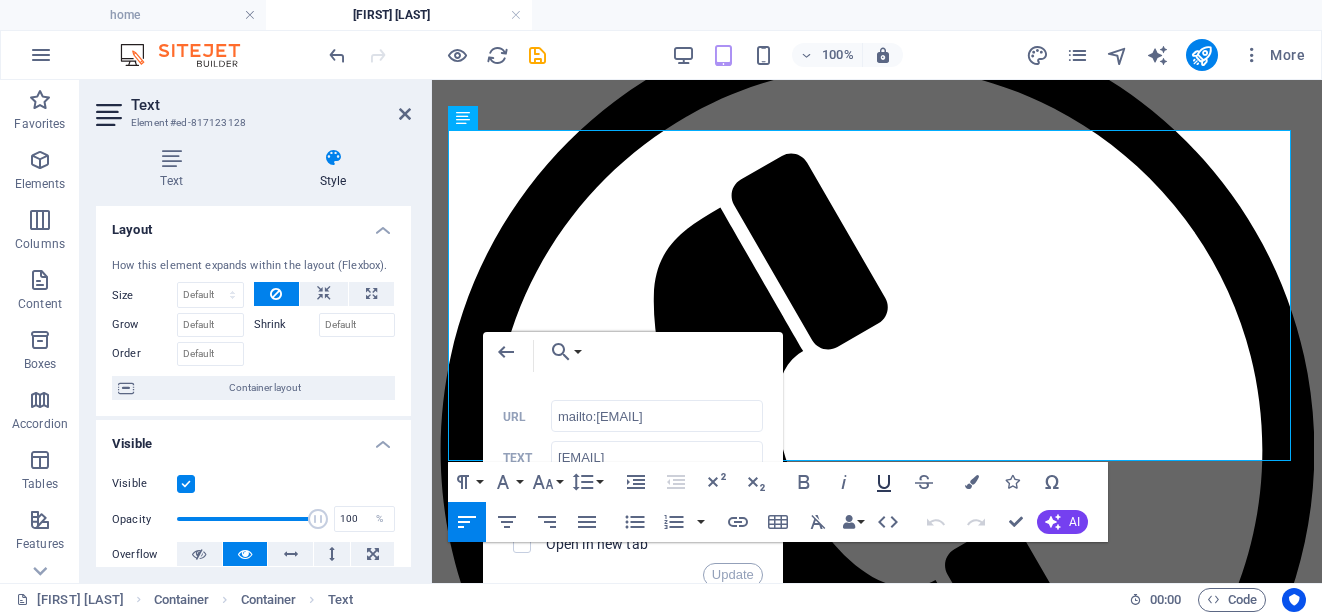 click 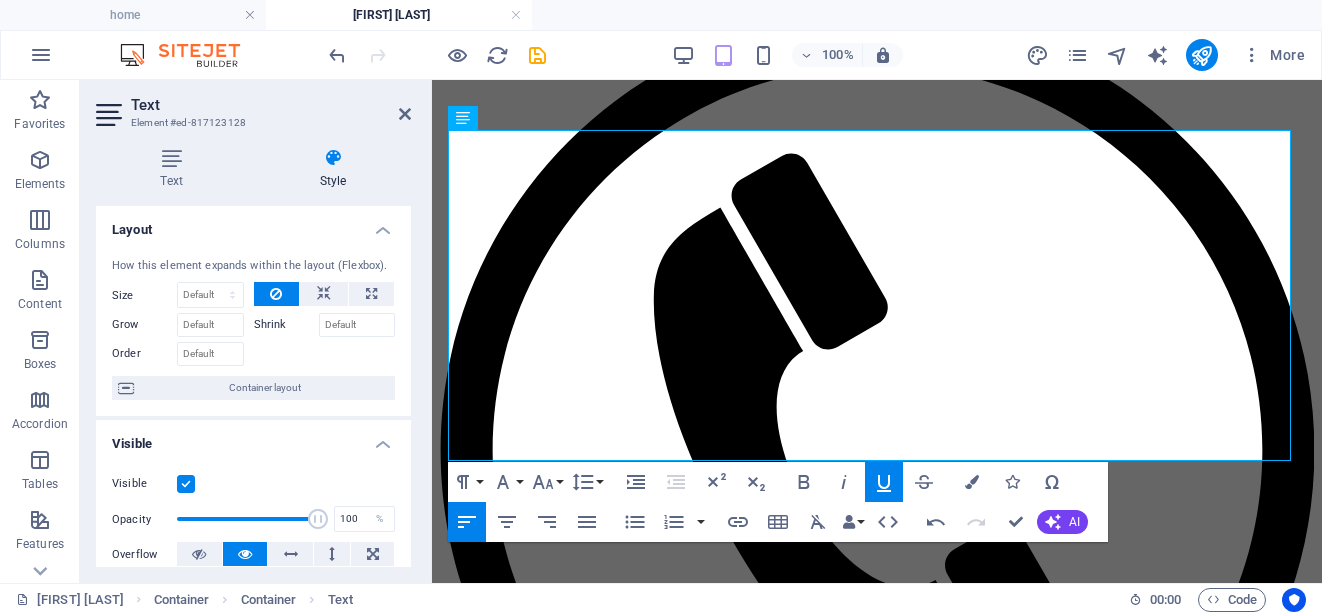 click 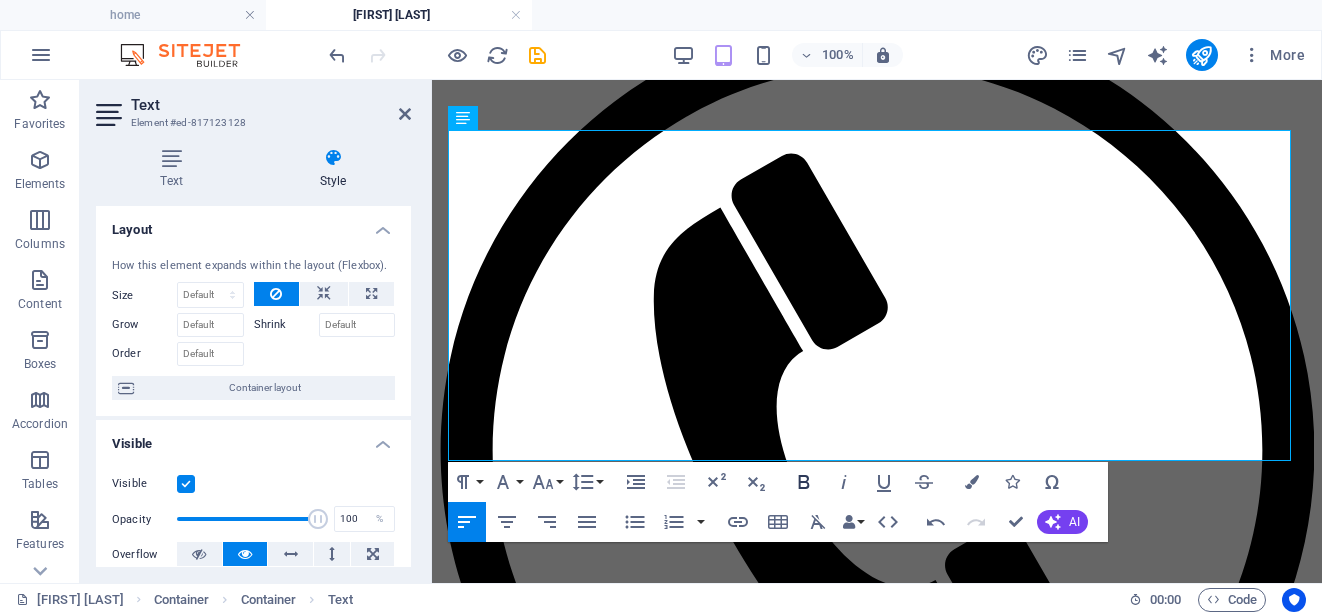 click 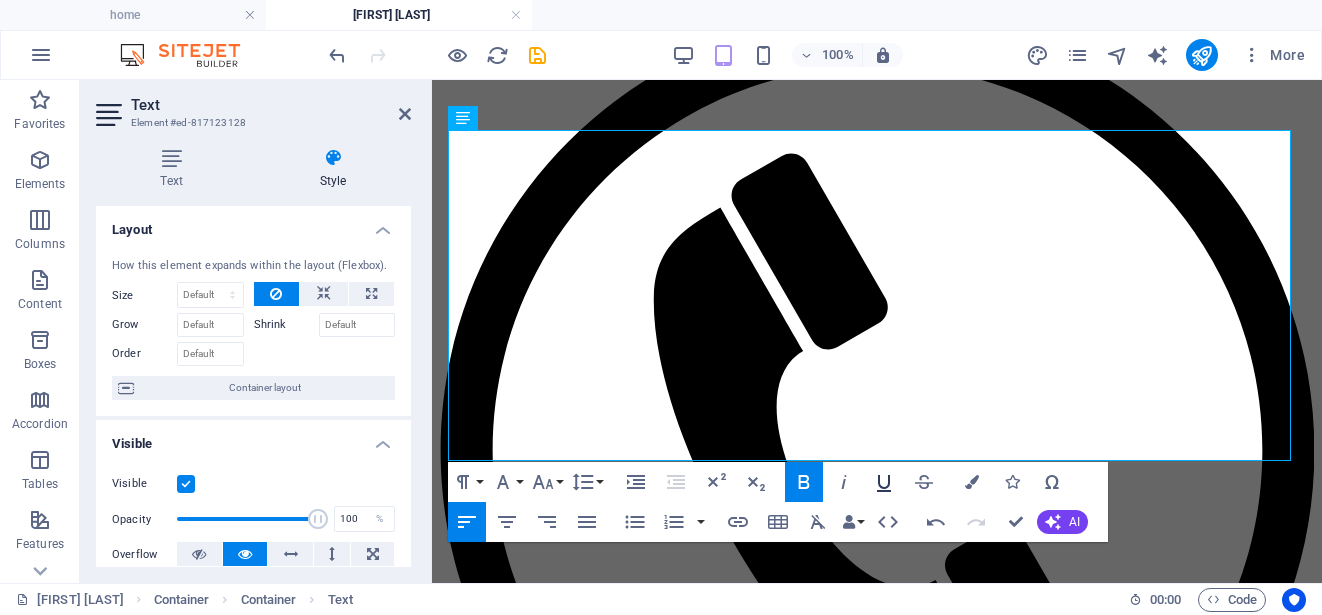 click 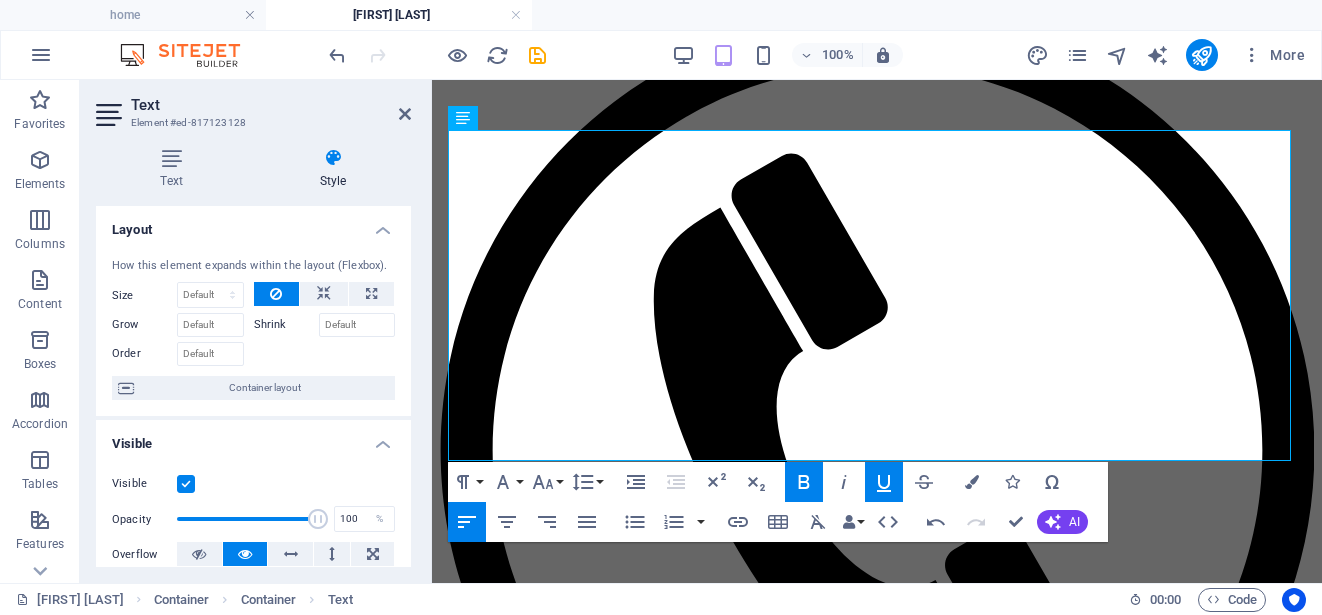 click 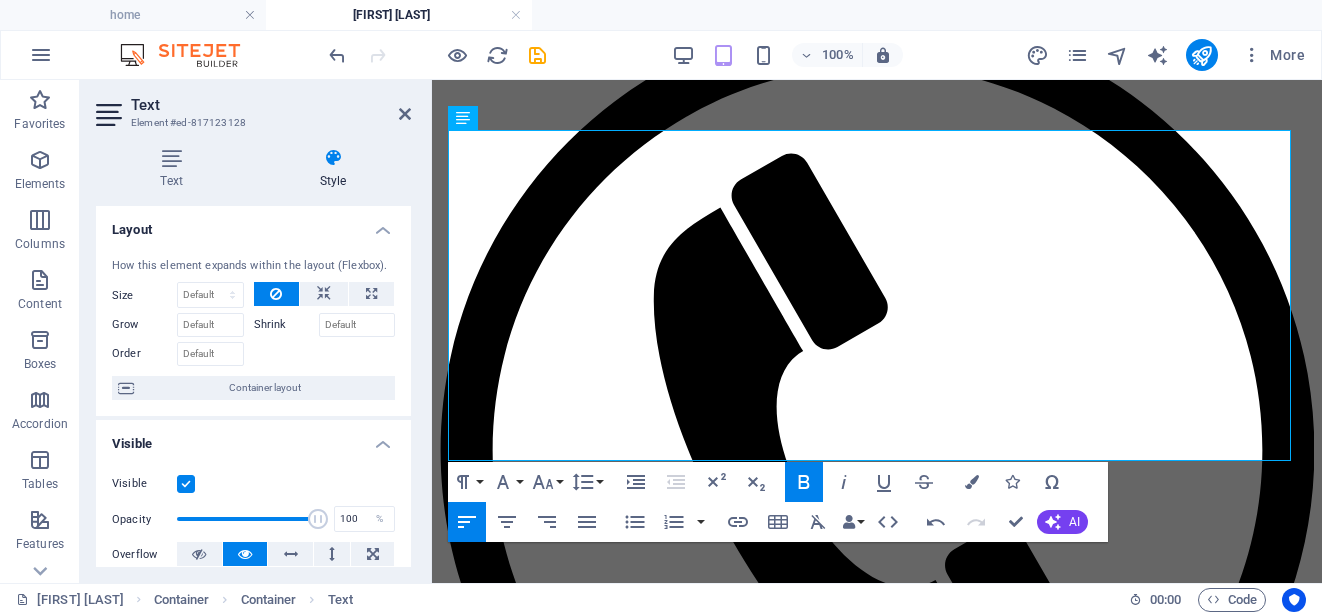 click 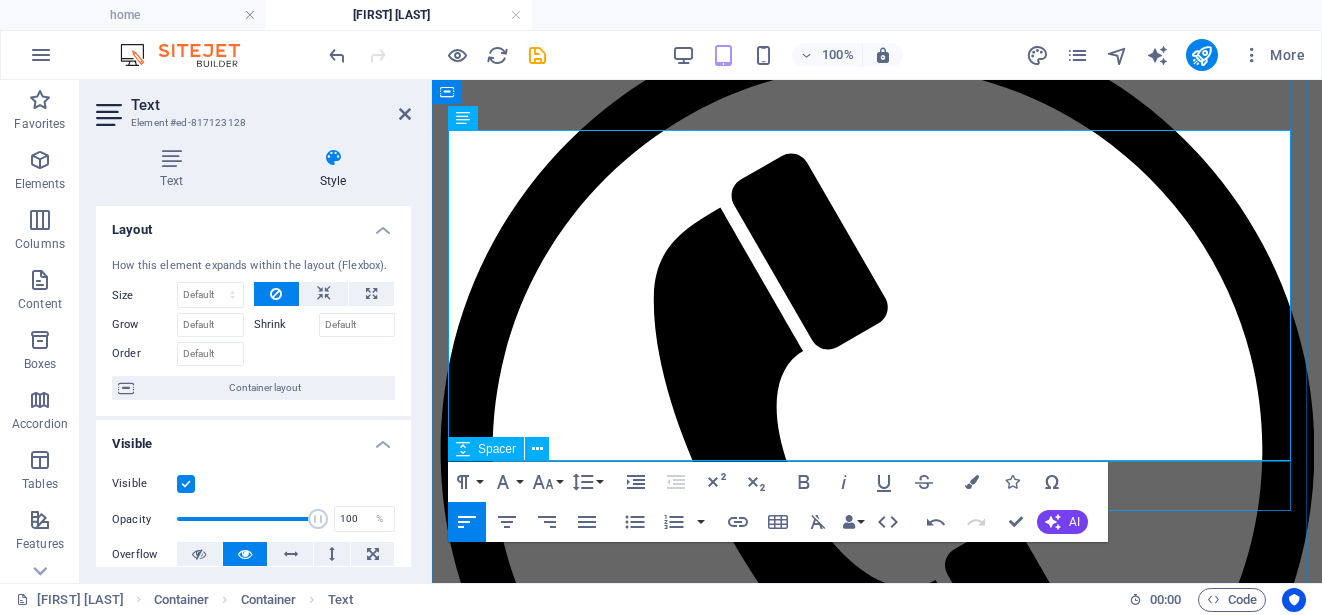 click at bounding box center (877, 5468) 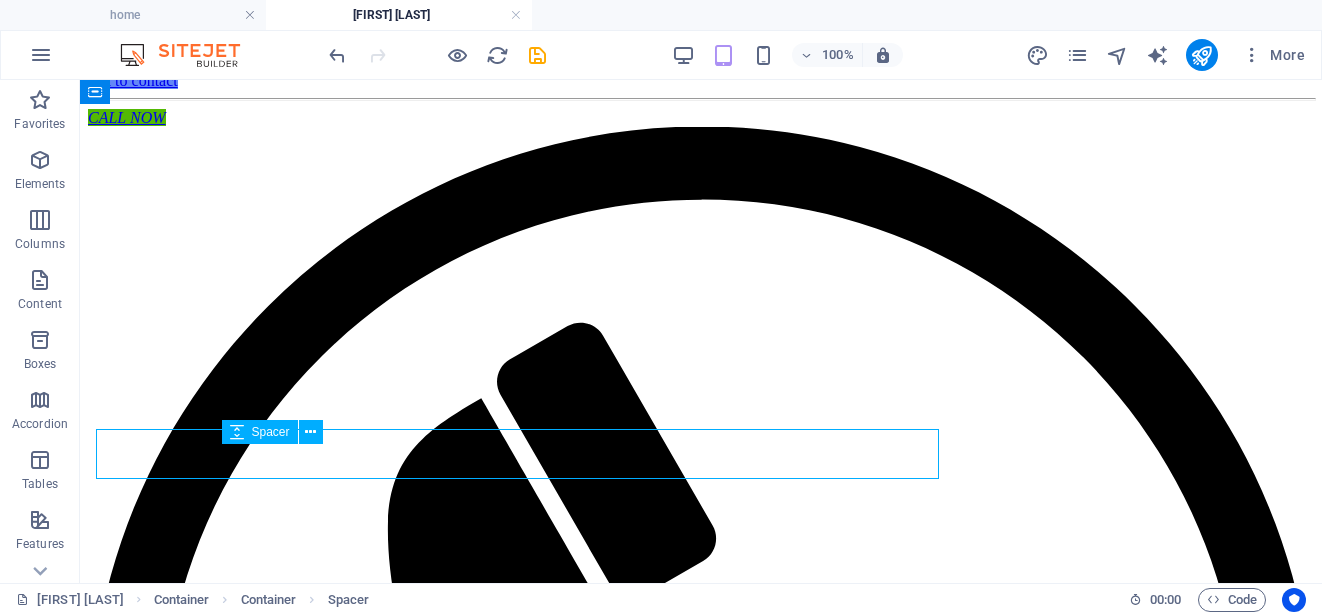 scroll, scrollTop: 519, scrollLeft: 0, axis: vertical 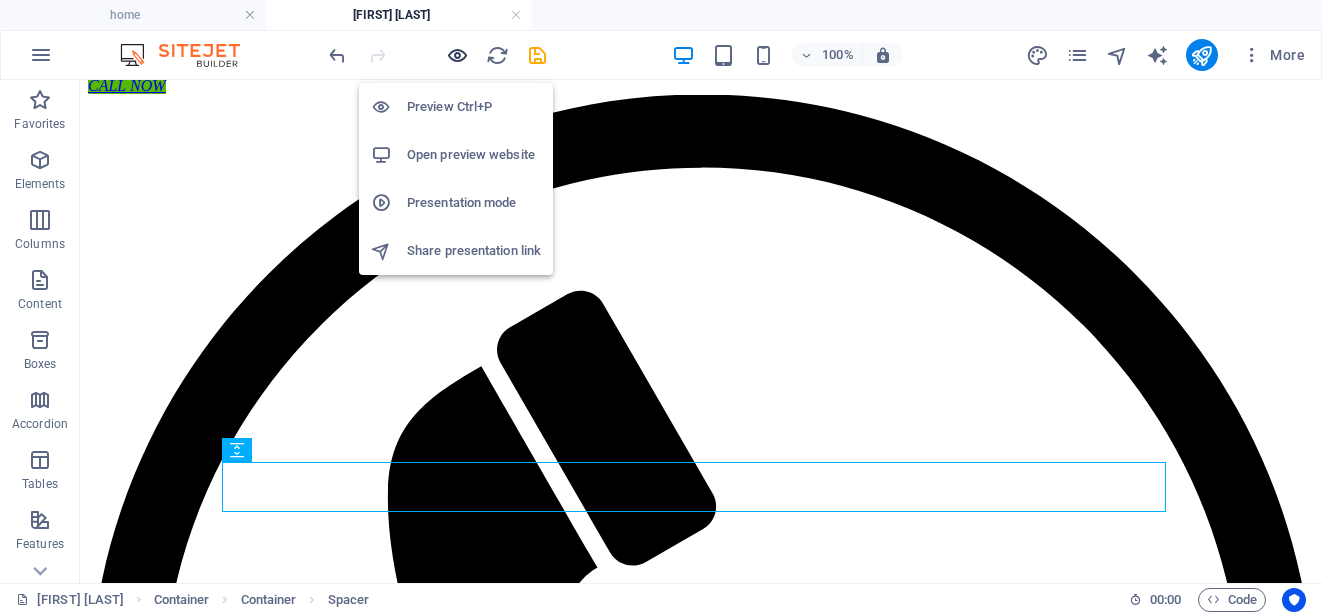 click at bounding box center (457, 55) 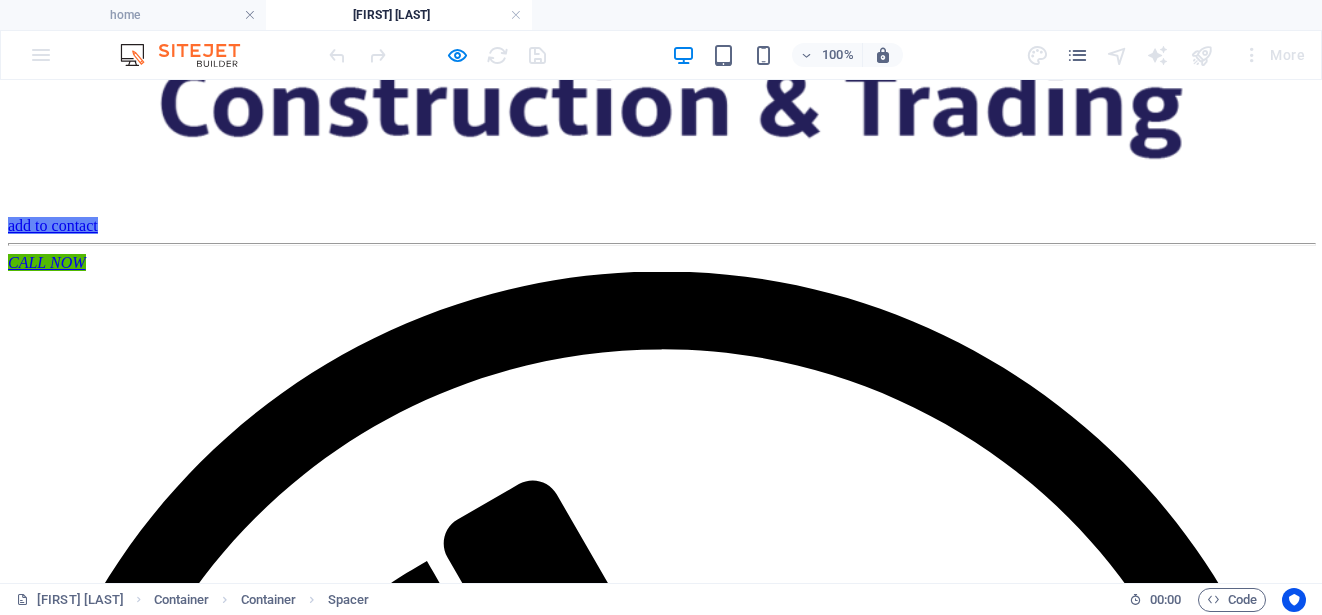 scroll, scrollTop: 366, scrollLeft: 0, axis: vertical 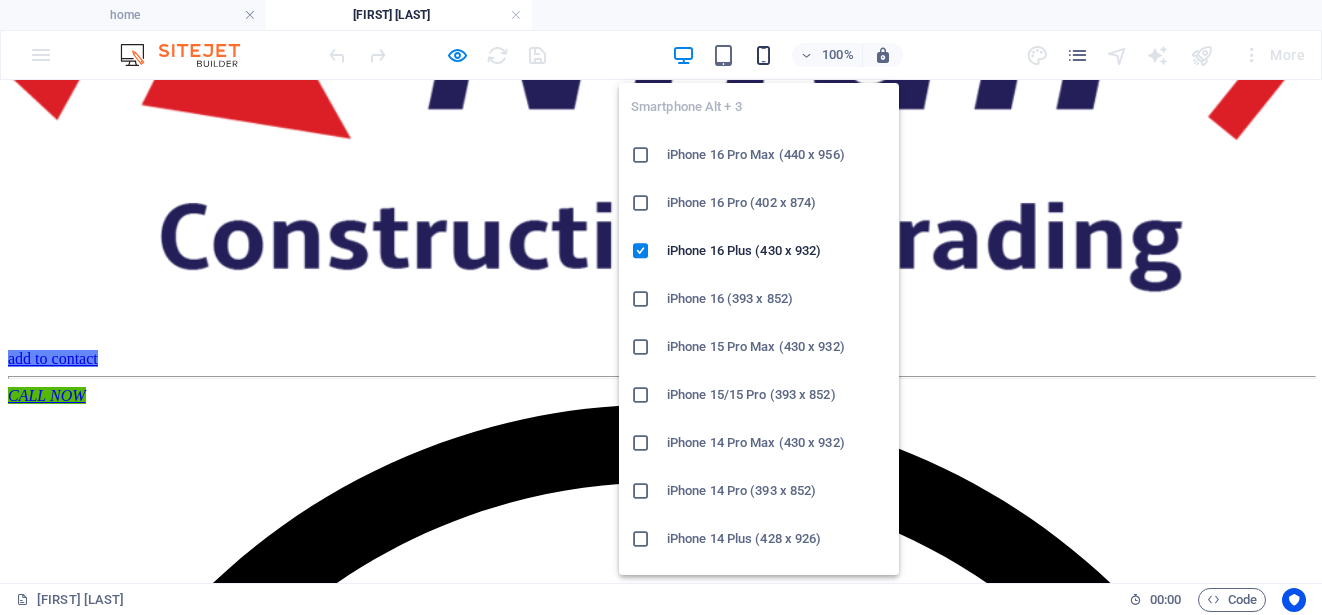 click at bounding box center (763, 55) 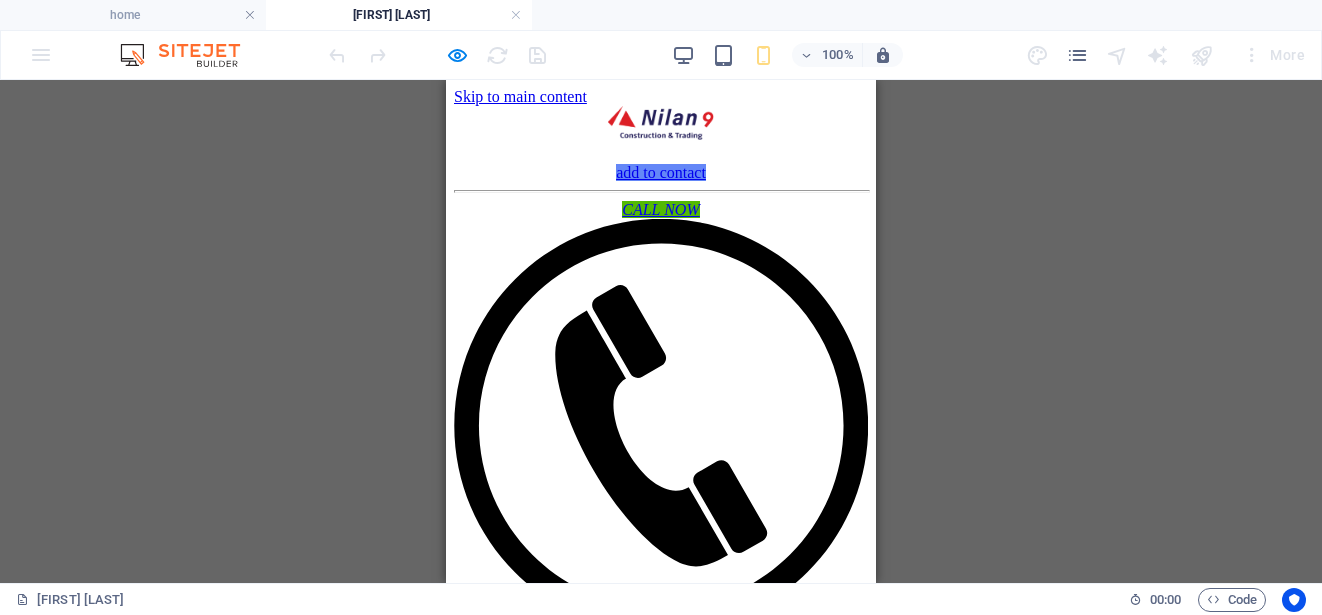 scroll, scrollTop: 167, scrollLeft: 0, axis: vertical 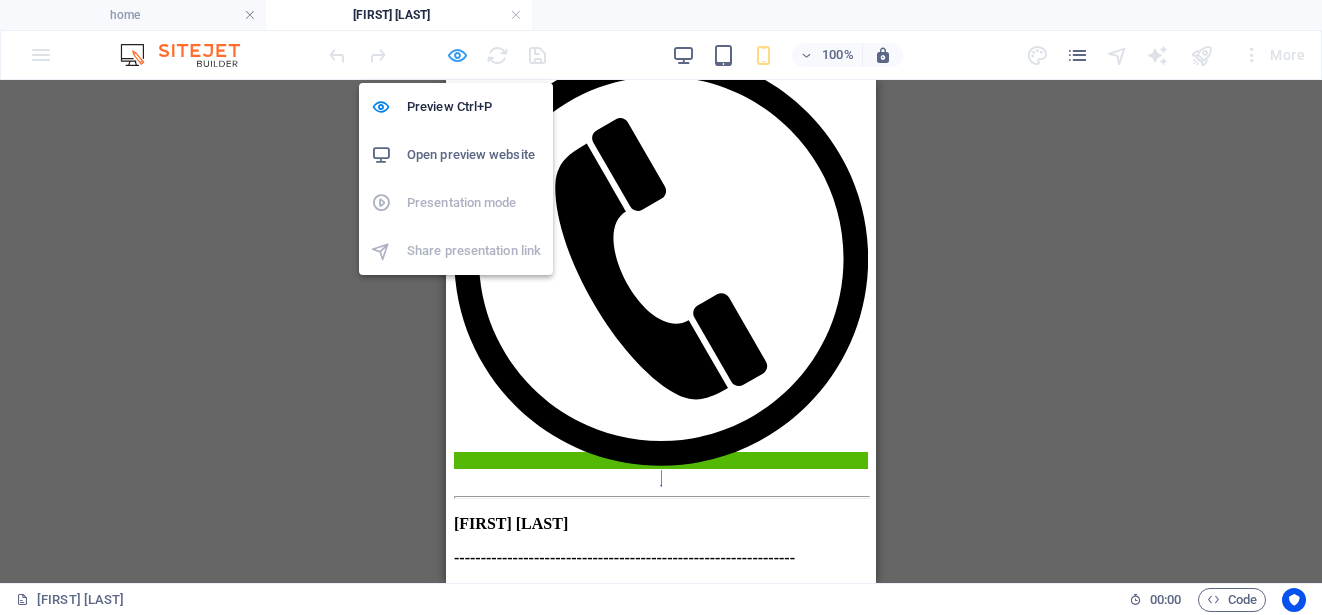 click at bounding box center [457, 55] 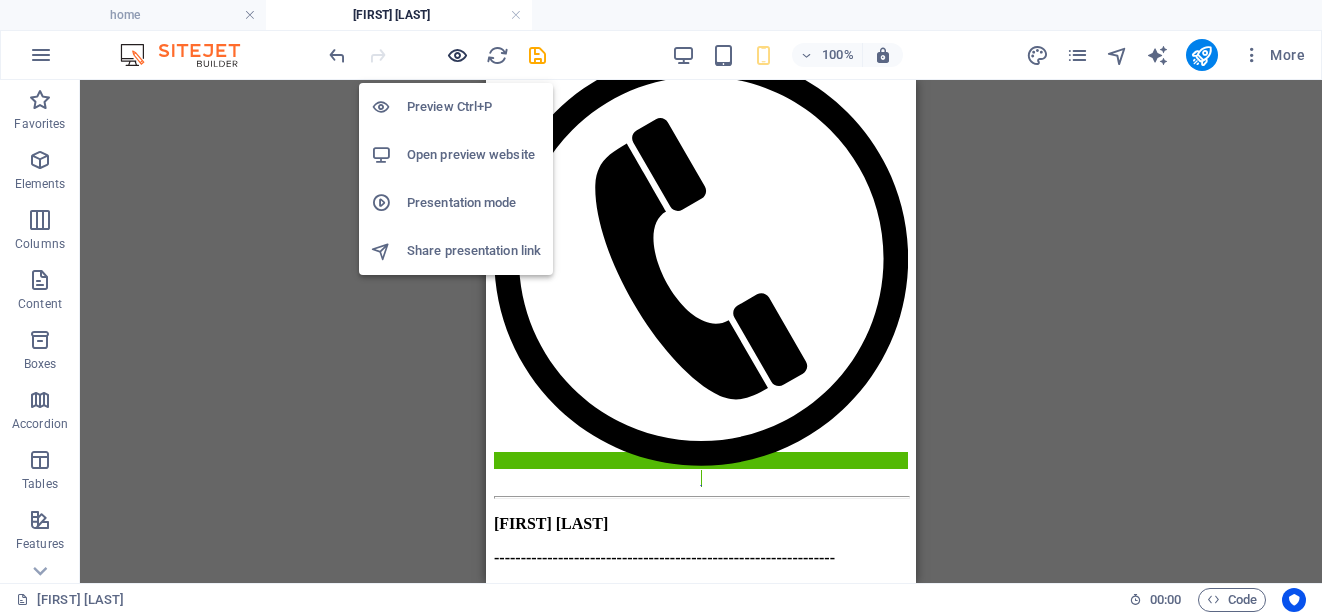 click at bounding box center (457, 55) 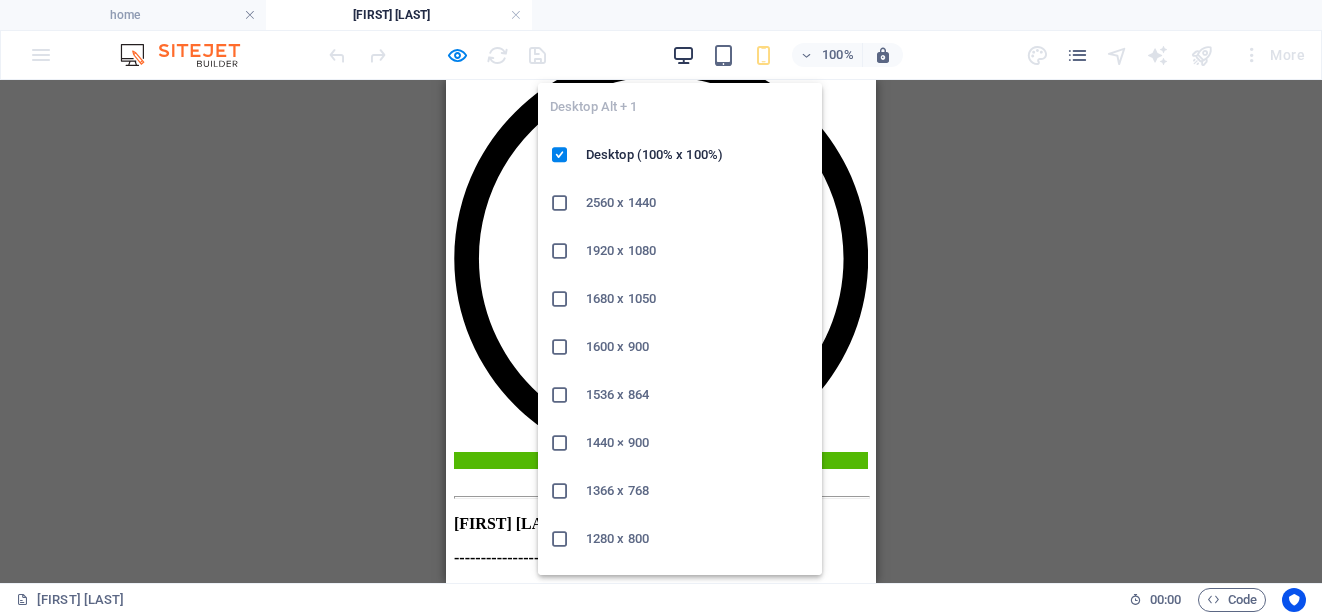 click at bounding box center (683, 55) 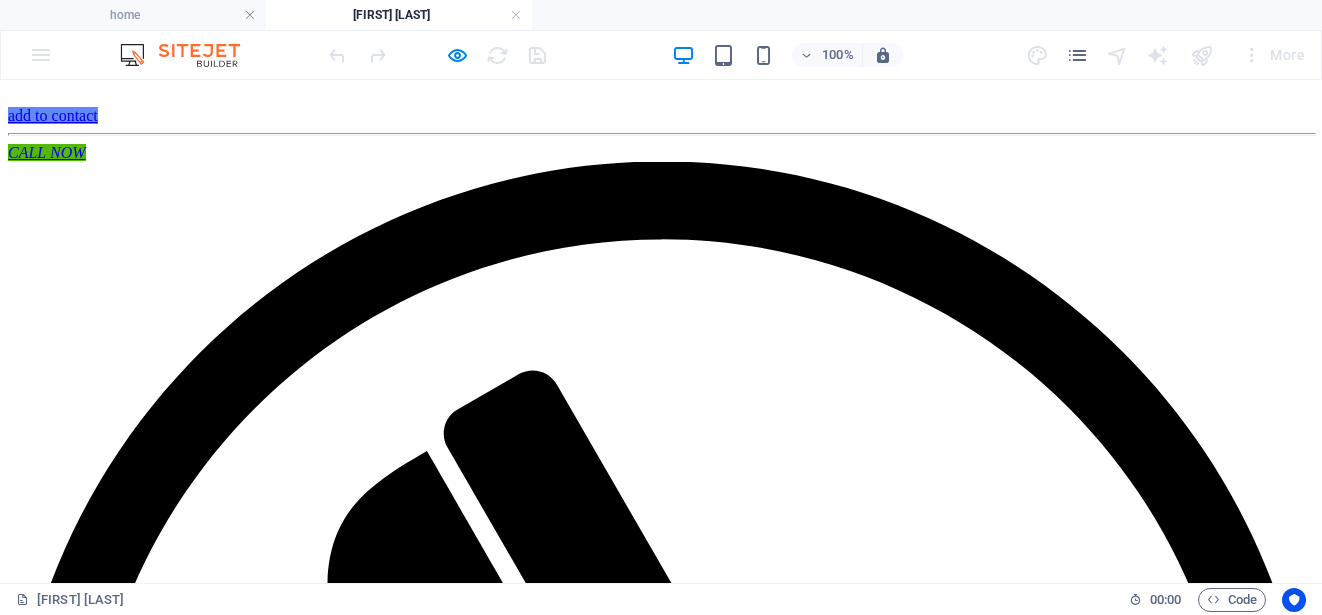 scroll, scrollTop: 467, scrollLeft: 0, axis: vertical 